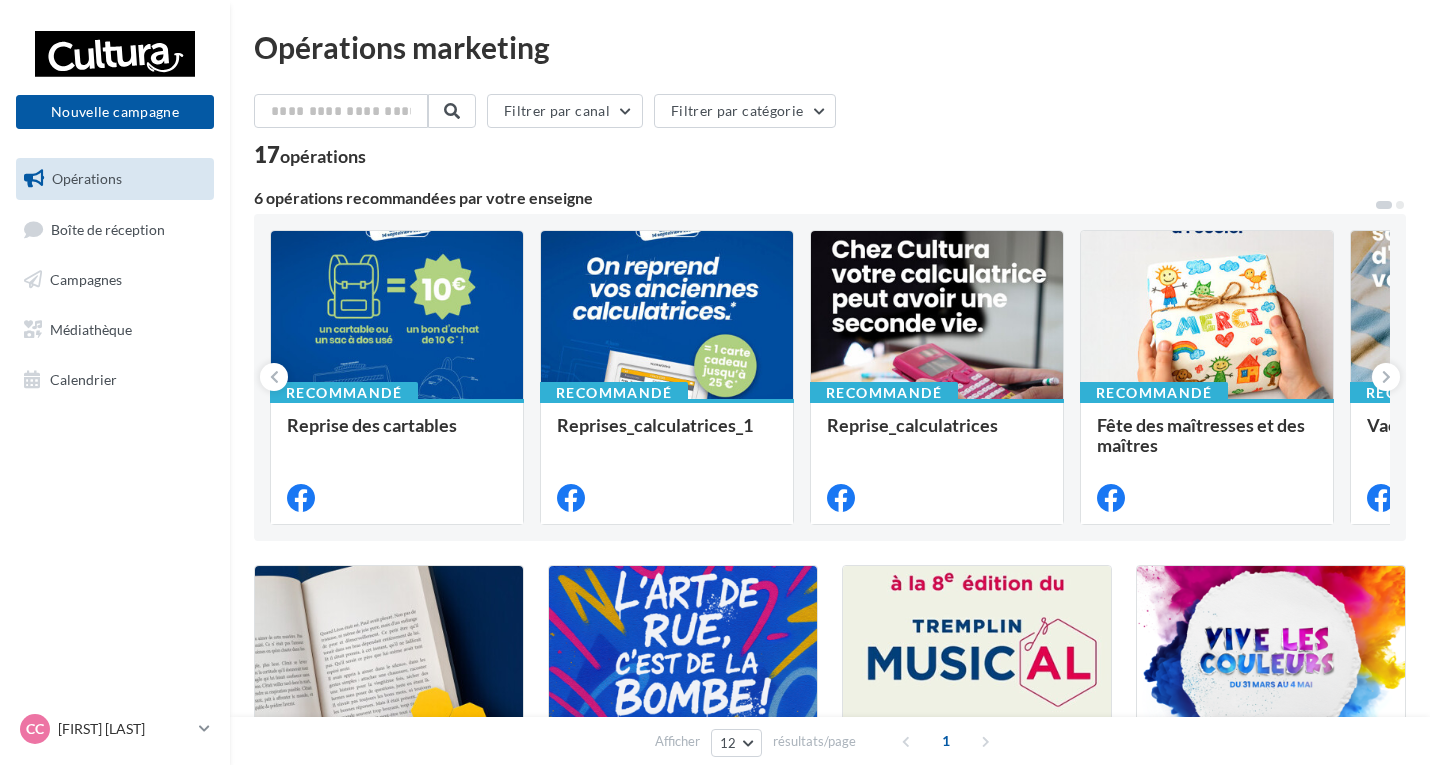 scroll, scrollTop: 0, scrollLeft: 0, axis: both 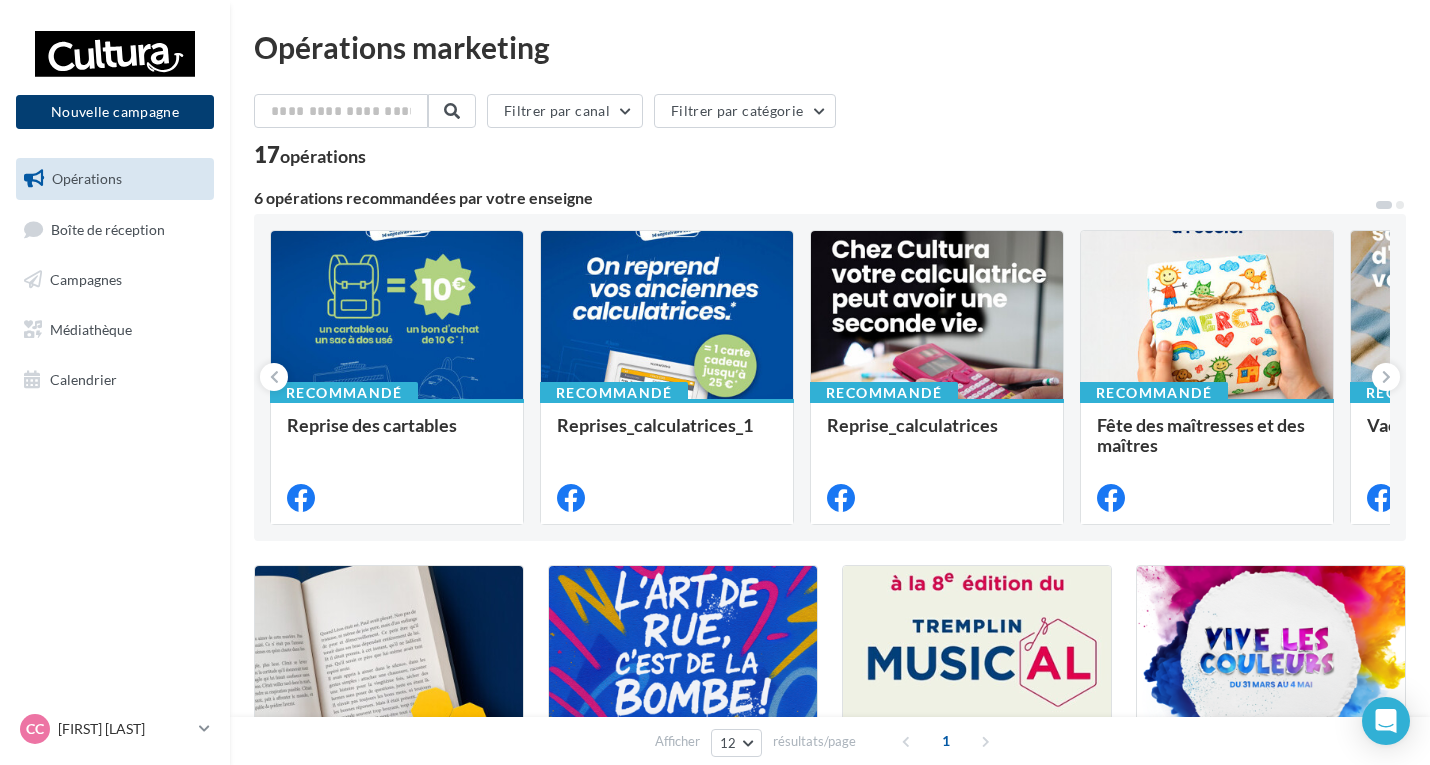 click on "Nouvelle campagne" at bounding box center [115, 112] 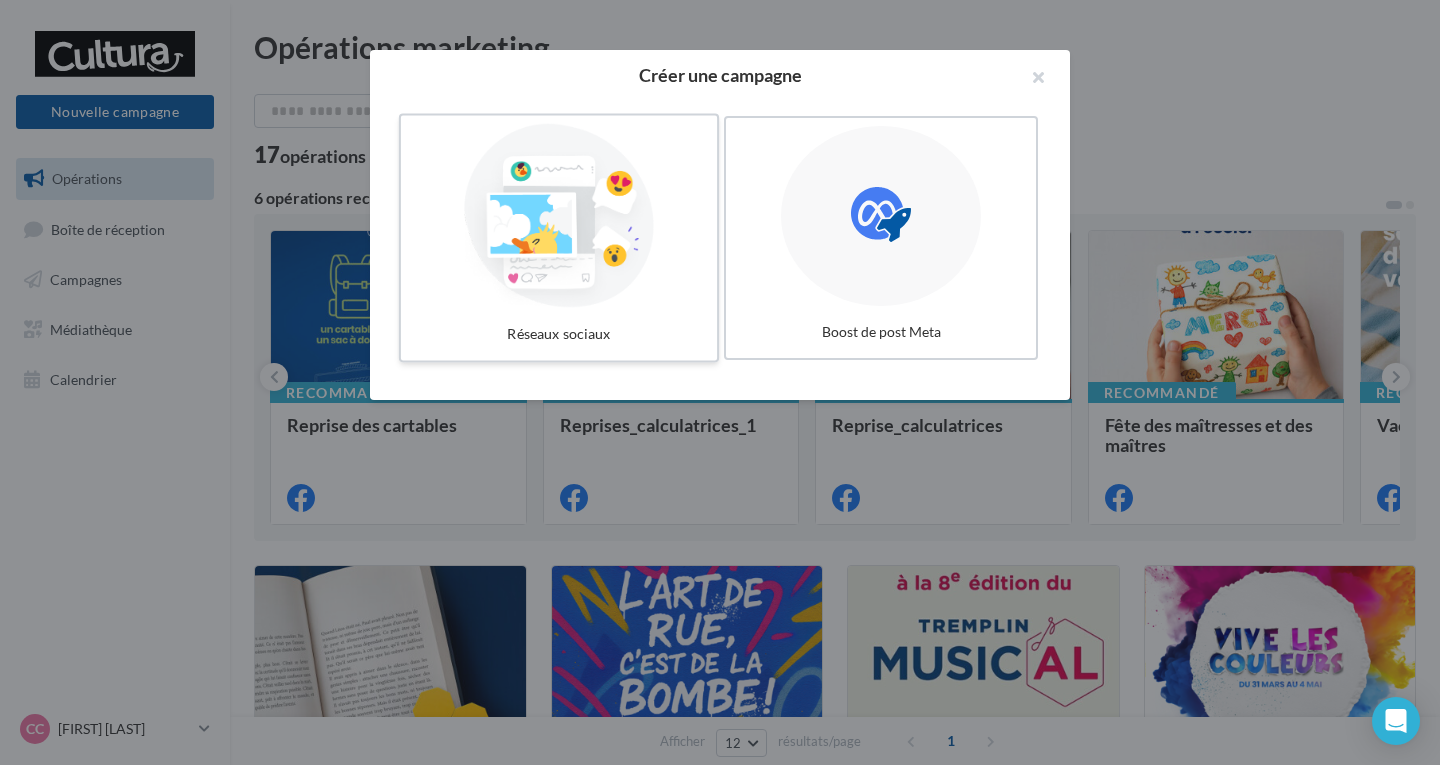 click at bounding box center (559, 216) 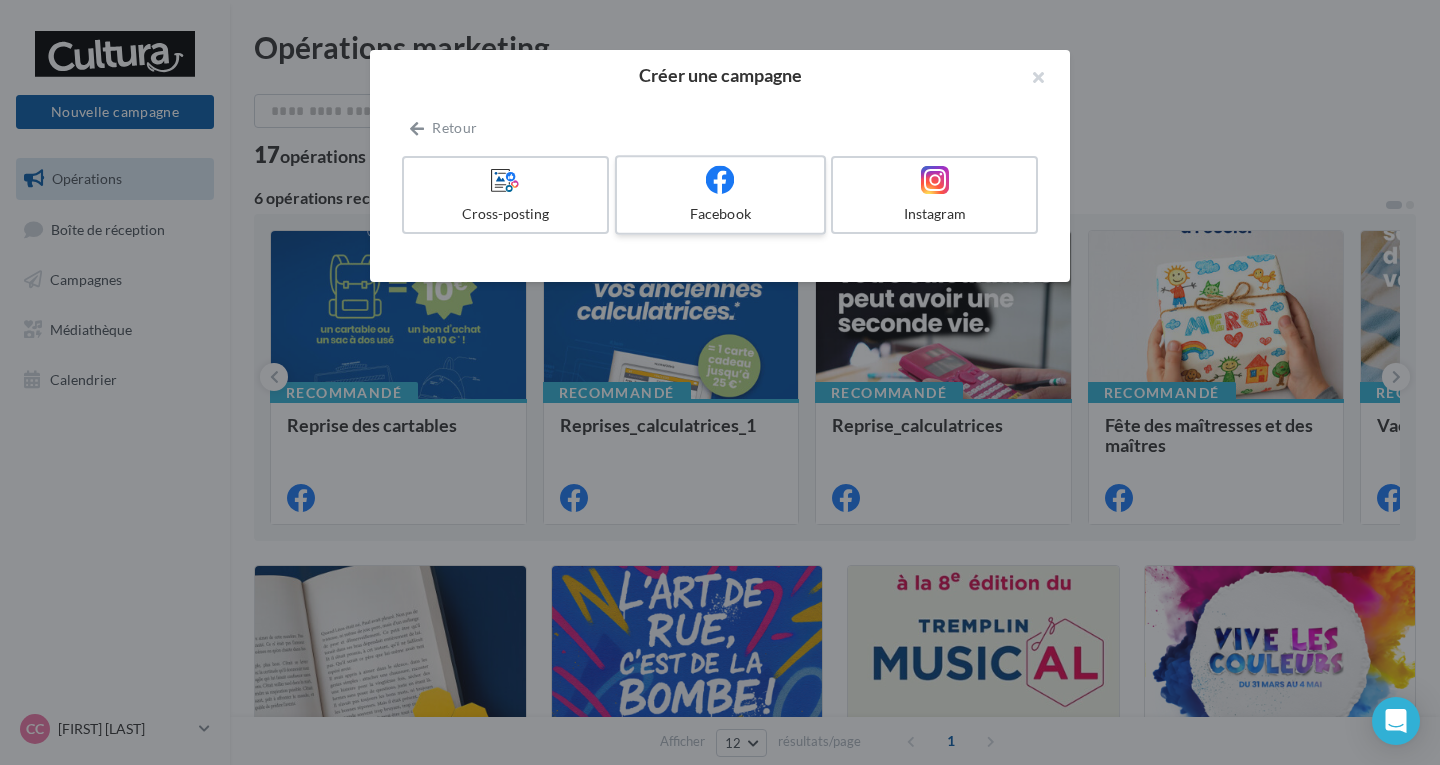 click on "Facebook" at bounding box center [720, 214] 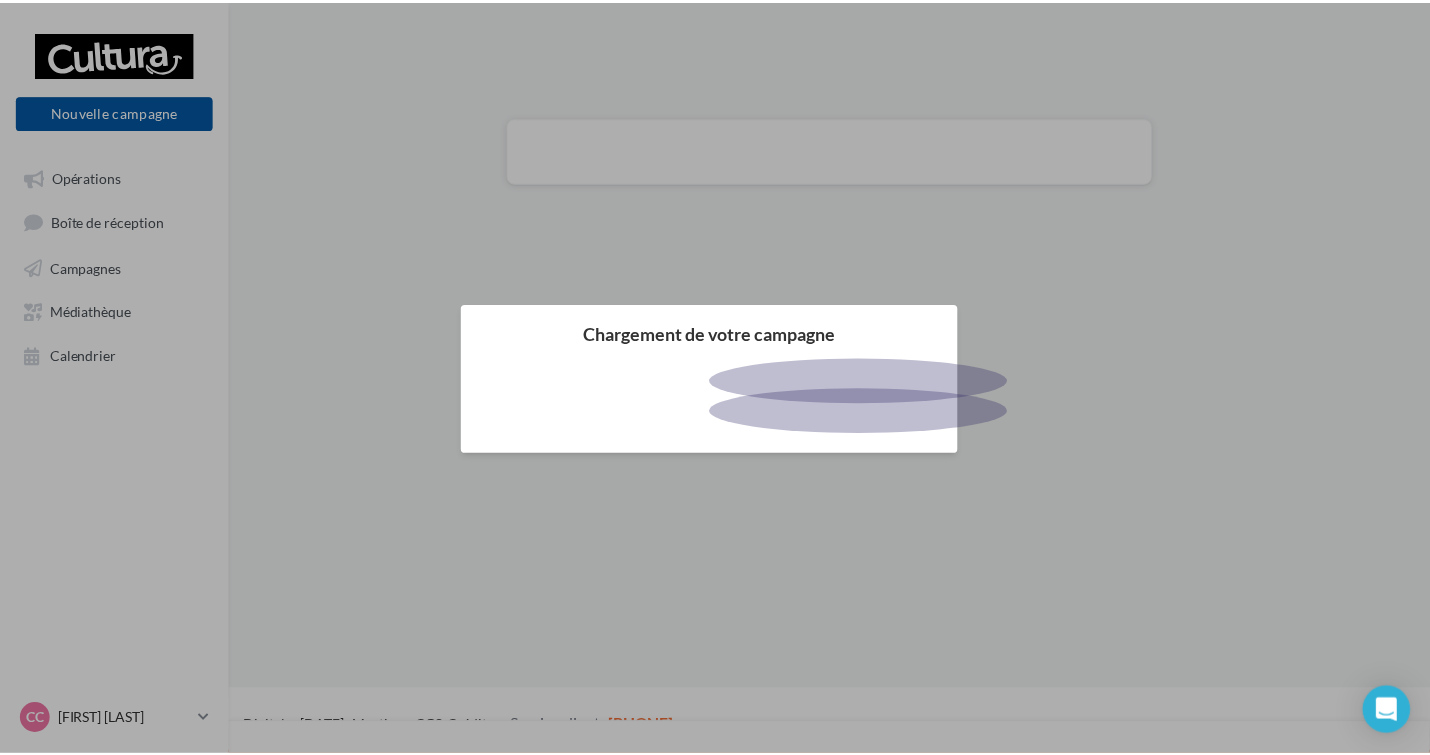 scroll, scrollTop: 0, scrollLeft: 0, axis: both 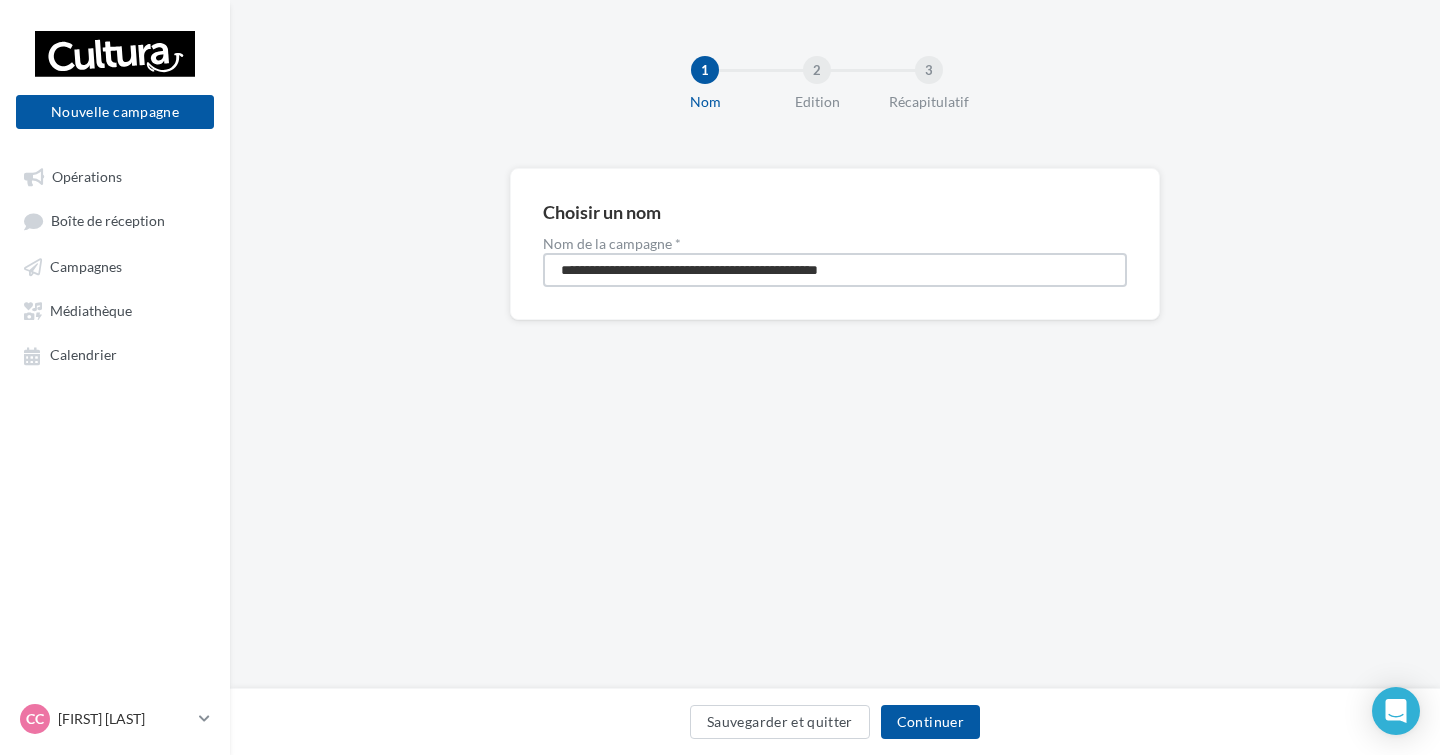 drag, startPoint x: 910, startPoint y: 264, endPoint x: 422, endPoint y: 277, distance: 488.17313 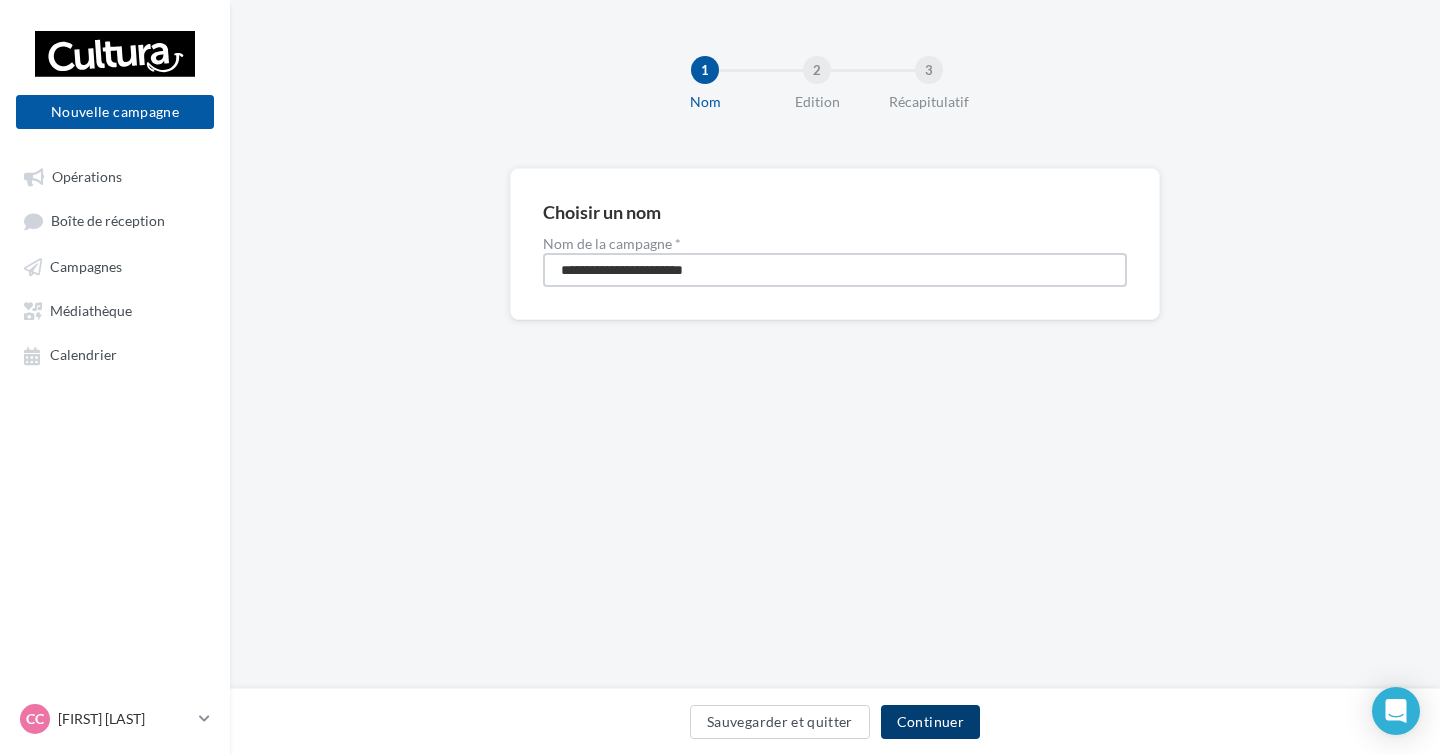 type on "**********" 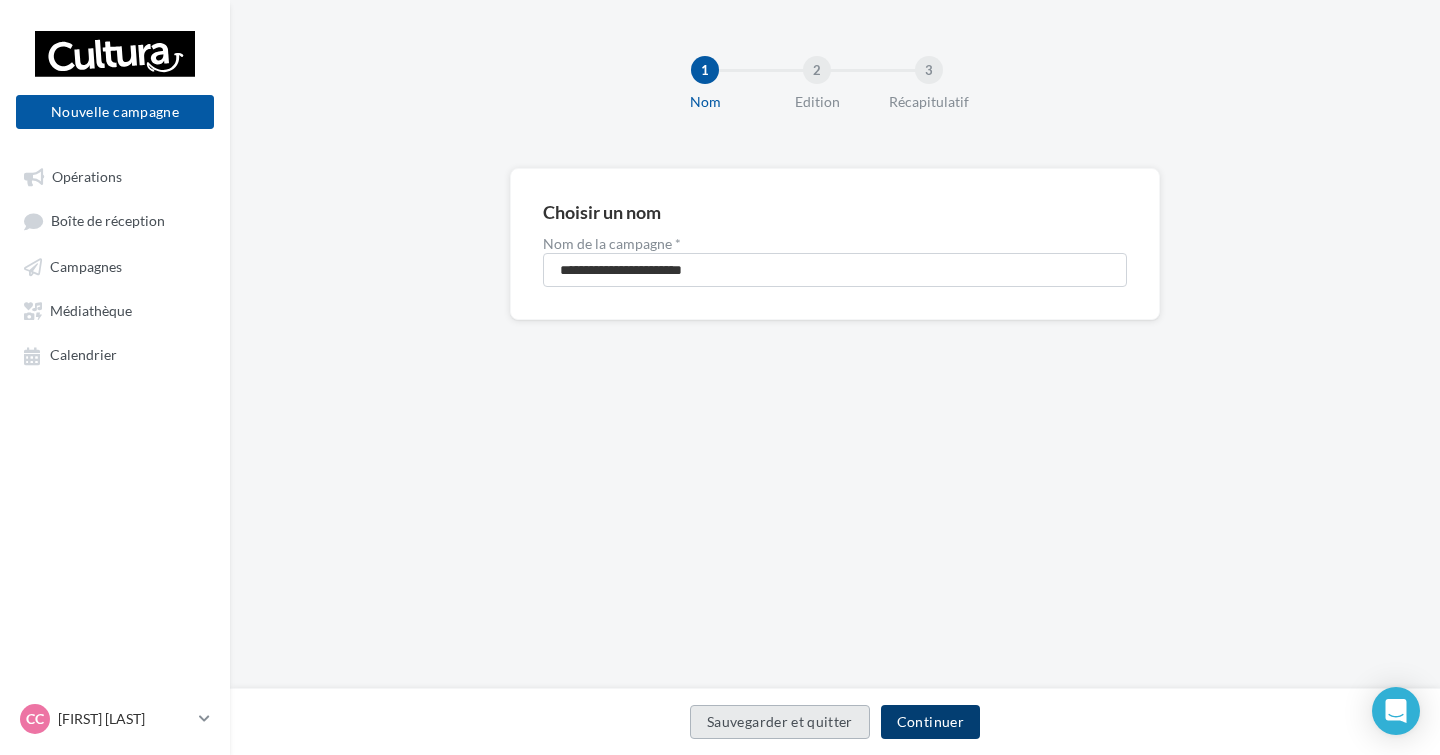 click on "Continuer" at bounding box center (930, 722) 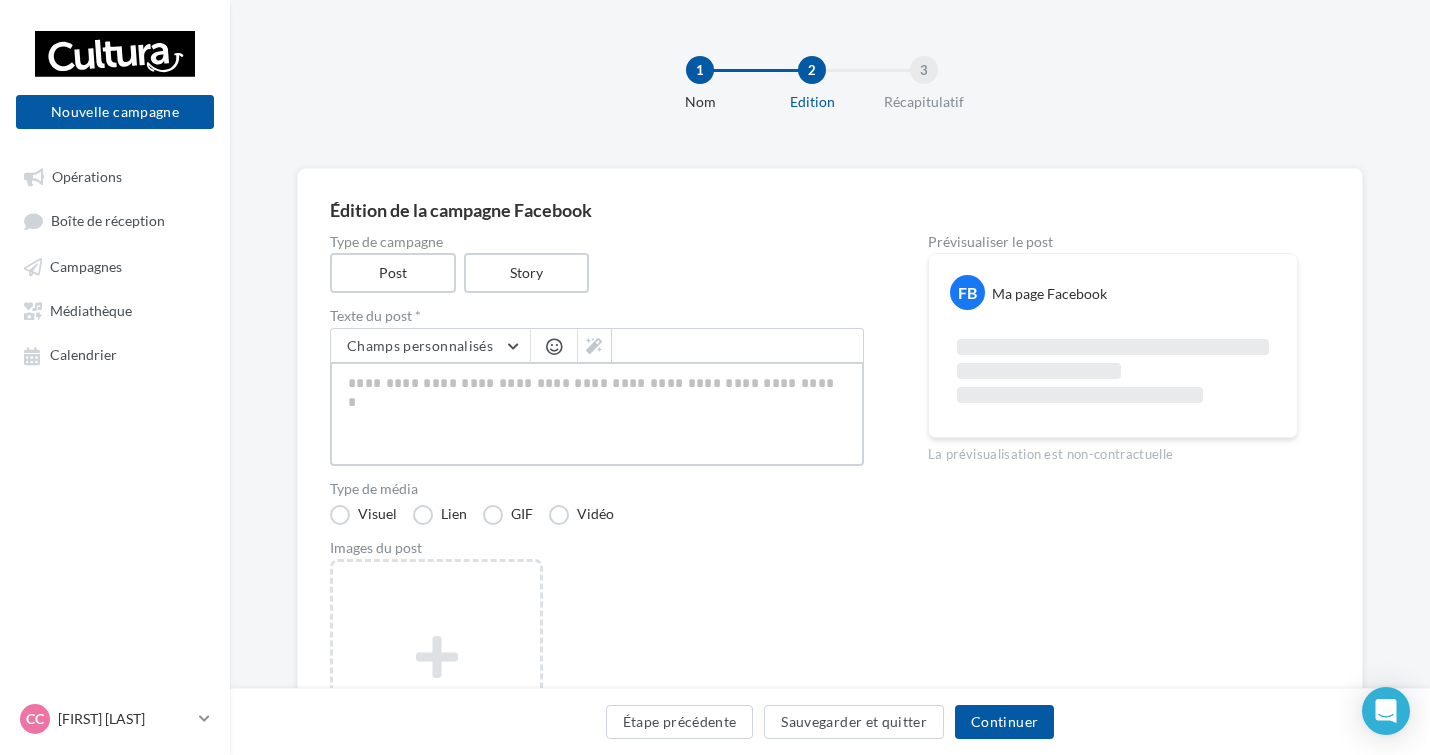 click at bounding box center [597, 414] 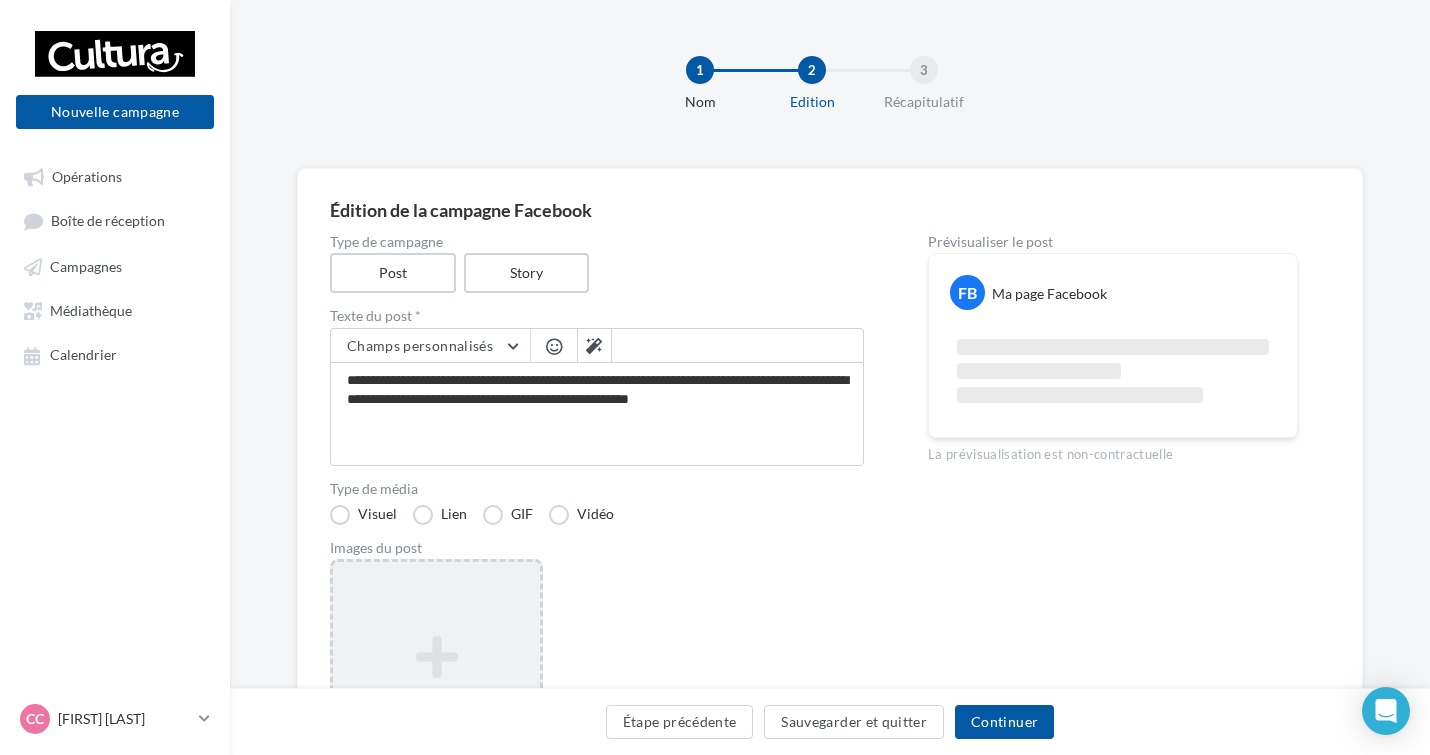 click on "Ajouter une image     Format: png, jpg" at bounding box center [436, 689] 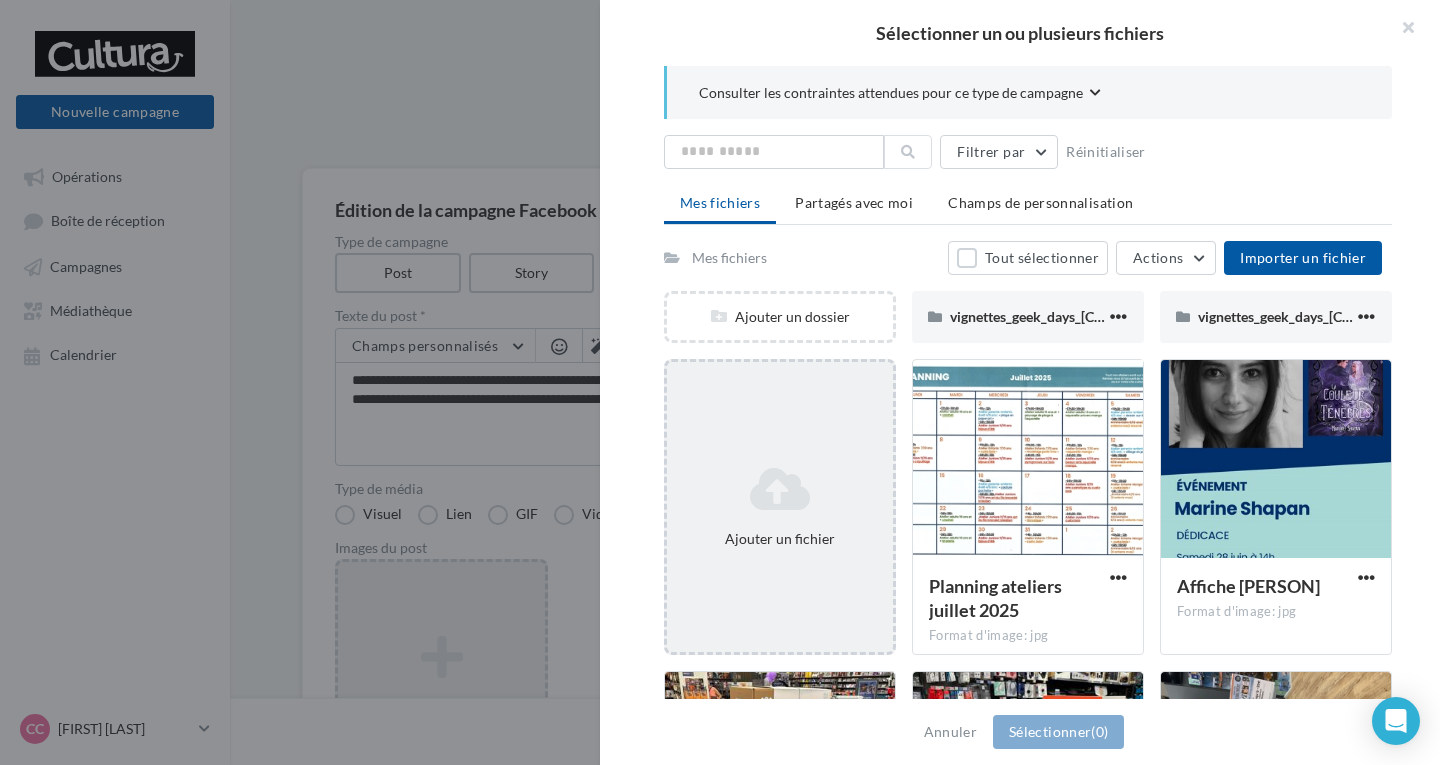 click at bounding box center (780, 489) 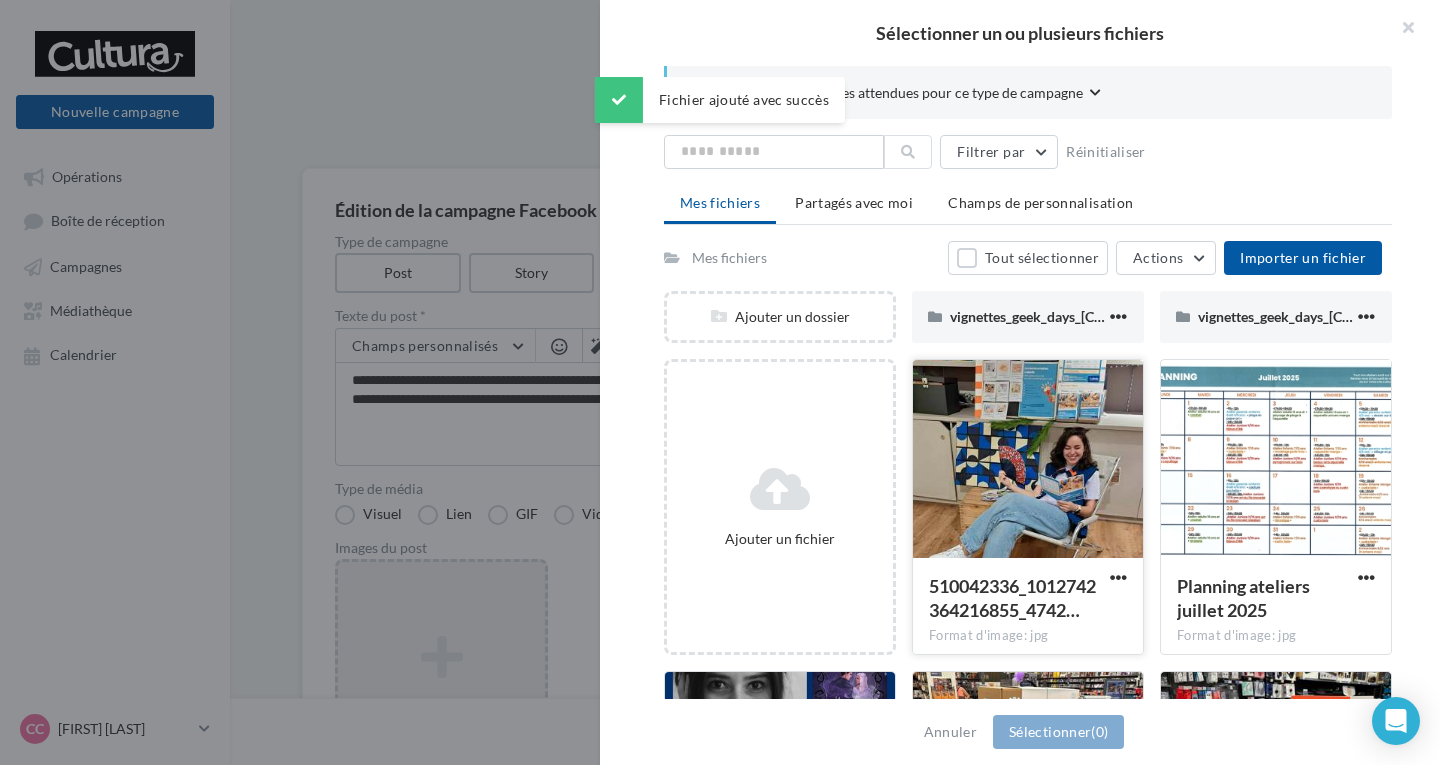 click at bounding box center (1028, 460) 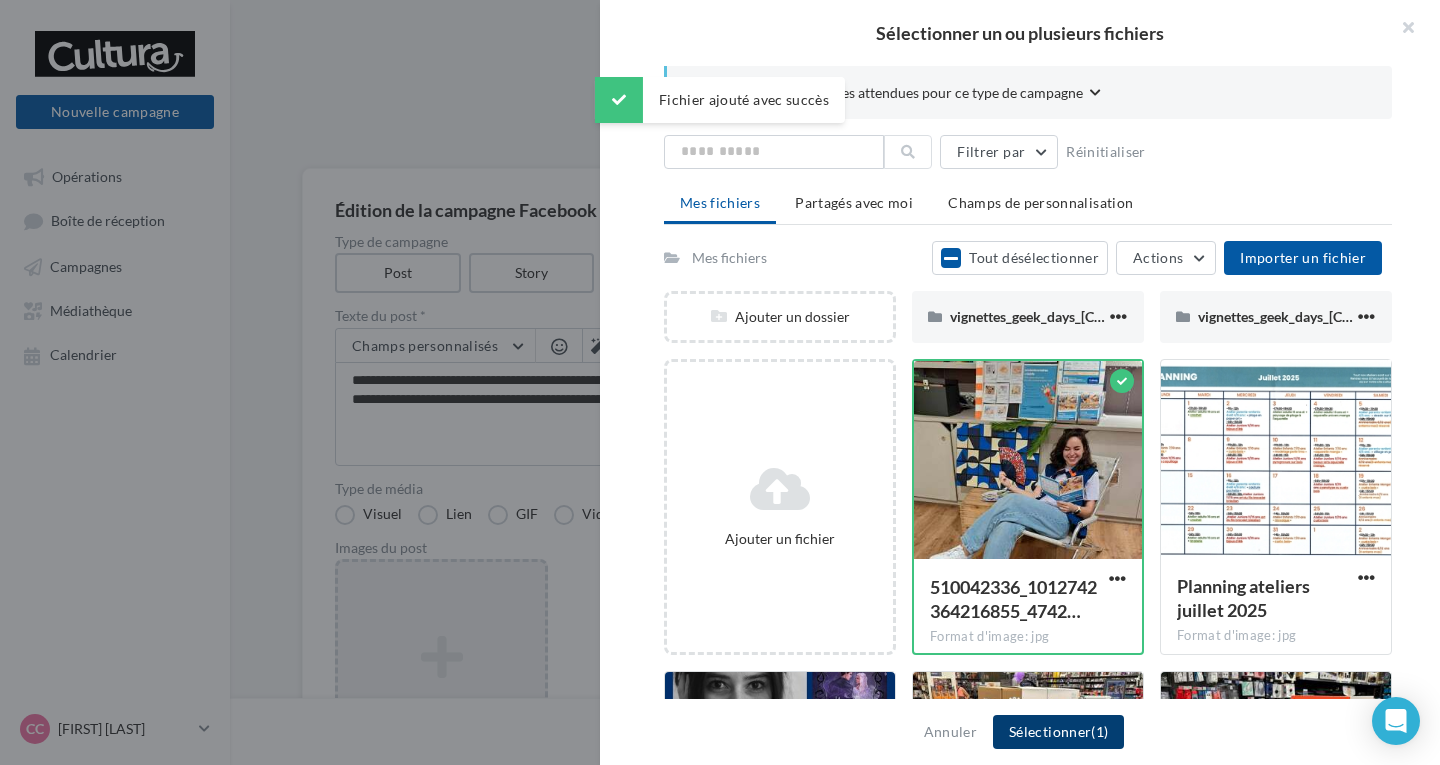 click on "Sélectionner   (1)" at bounding box center [1058, 732] 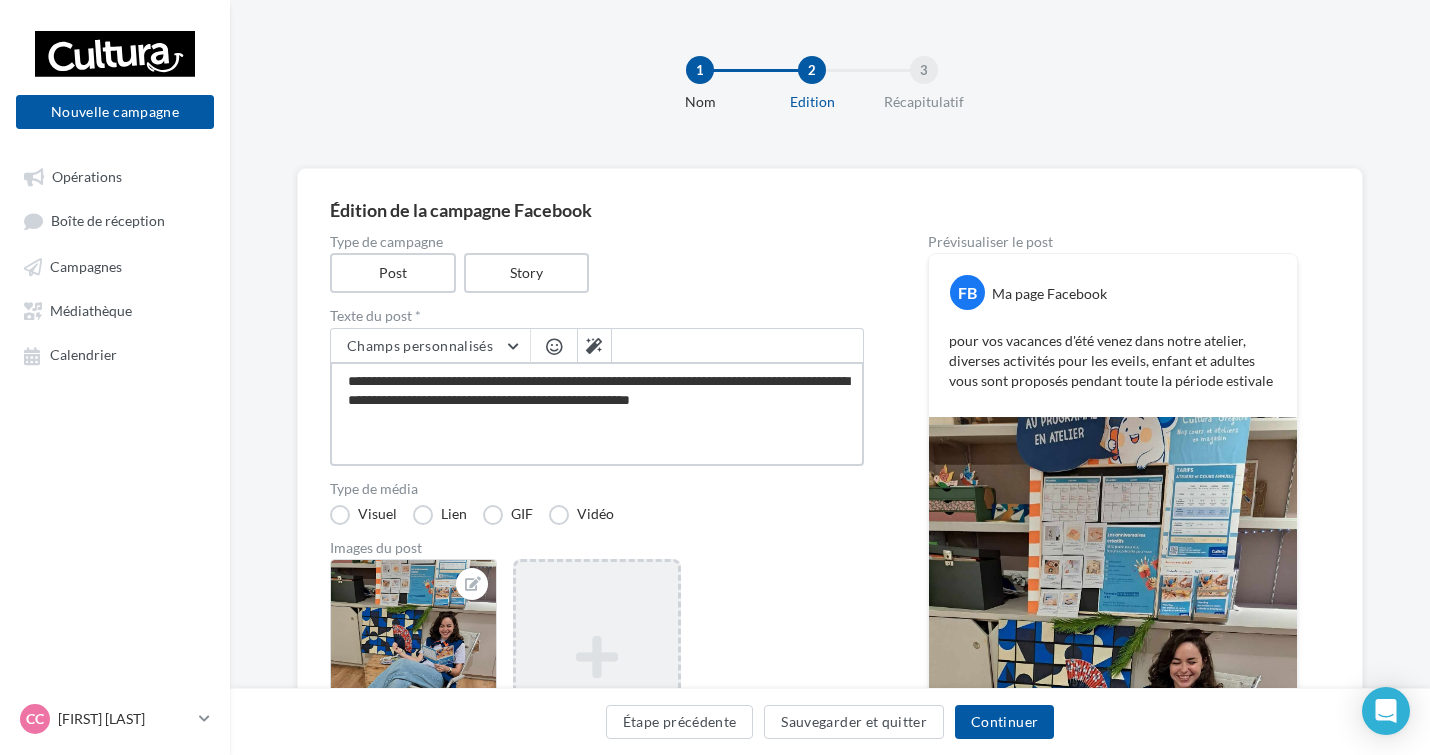 click on "**********" at bounding box center [597, 414] 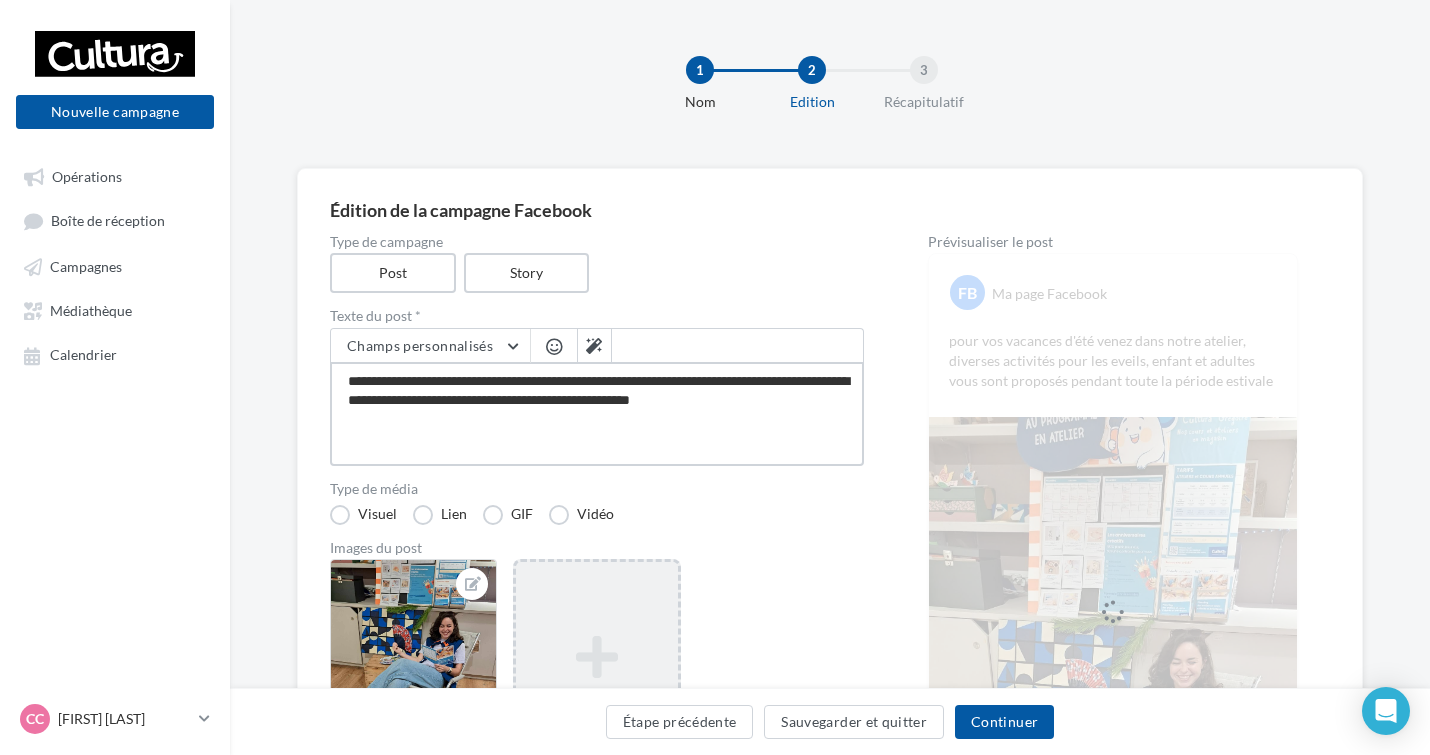 click on "**********" at bounding box center [597, 414] 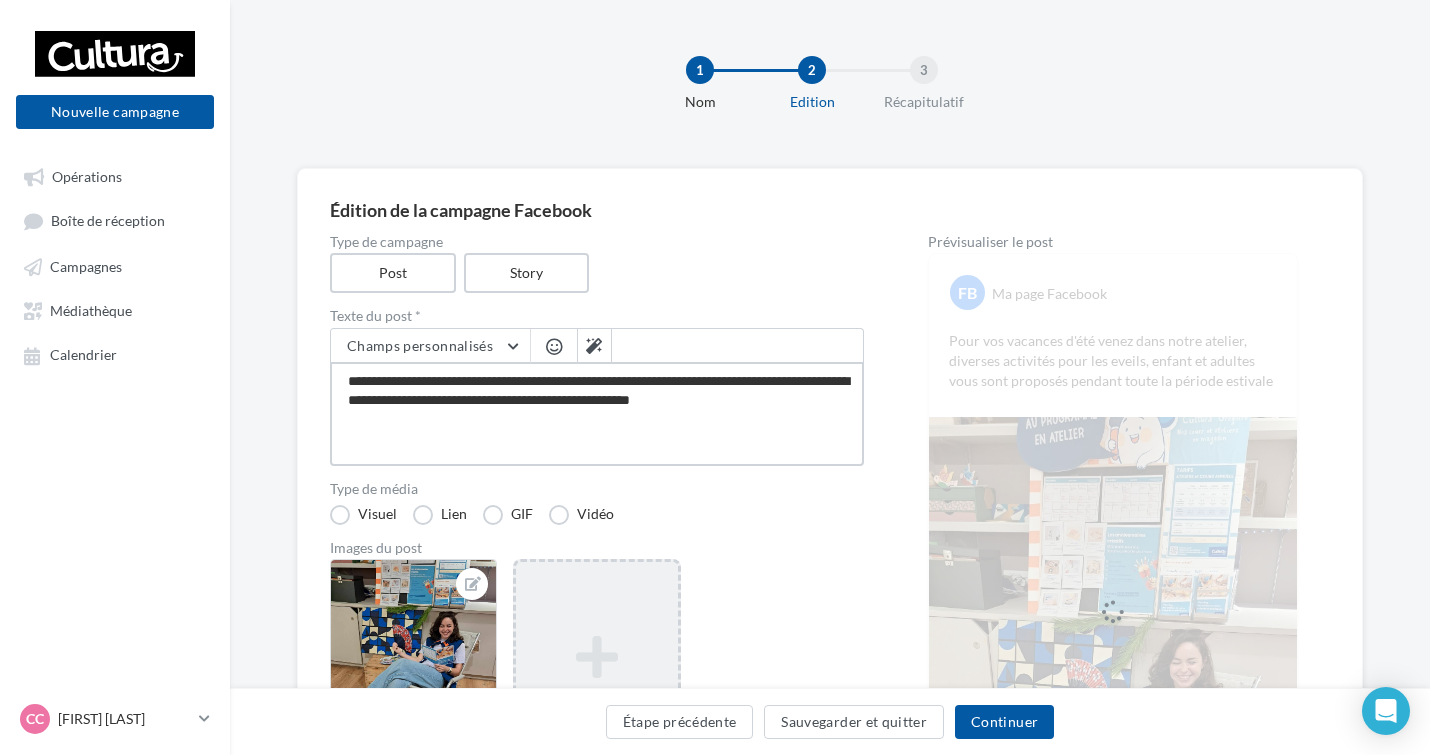 click on "**********" at bounding box center [597, 414] 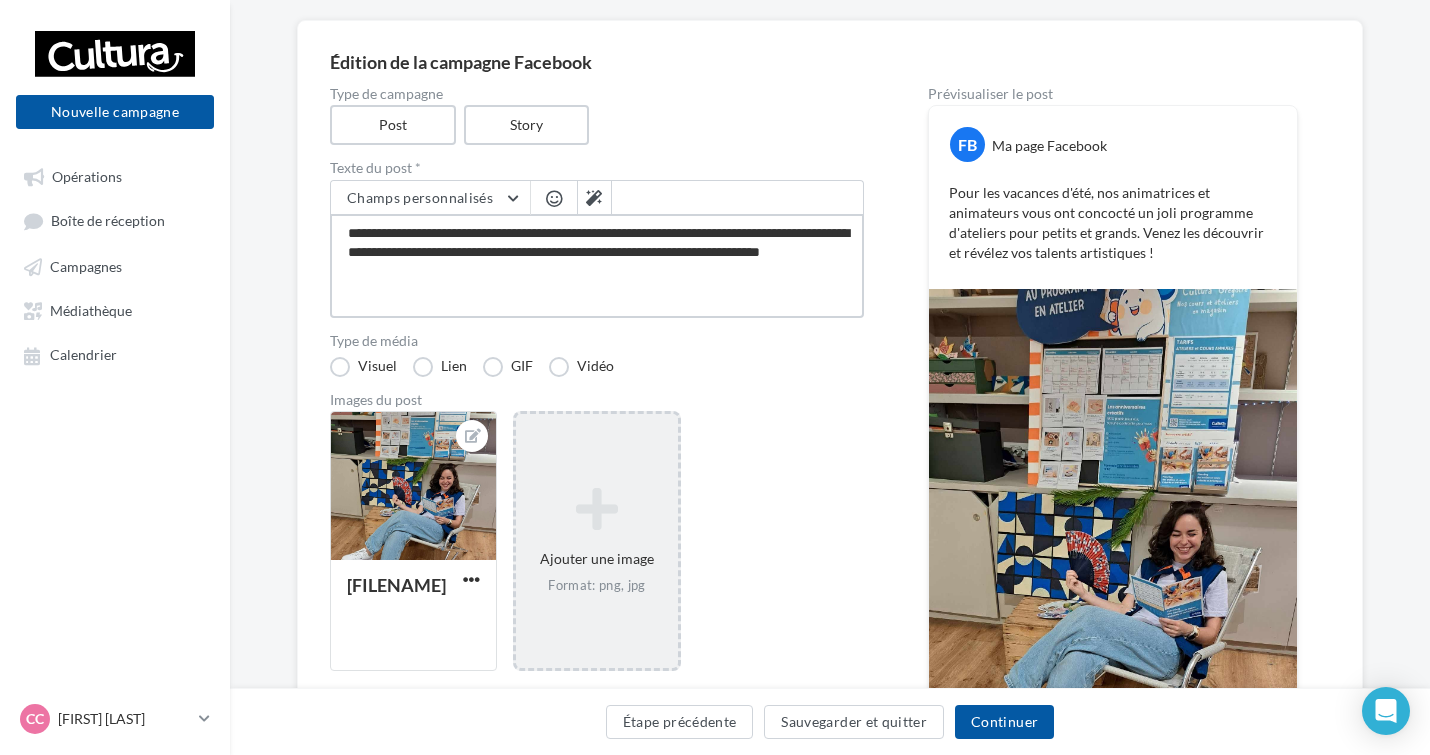 scroll, scrollTop: 100, scrollLeft: 0, axis: vertical 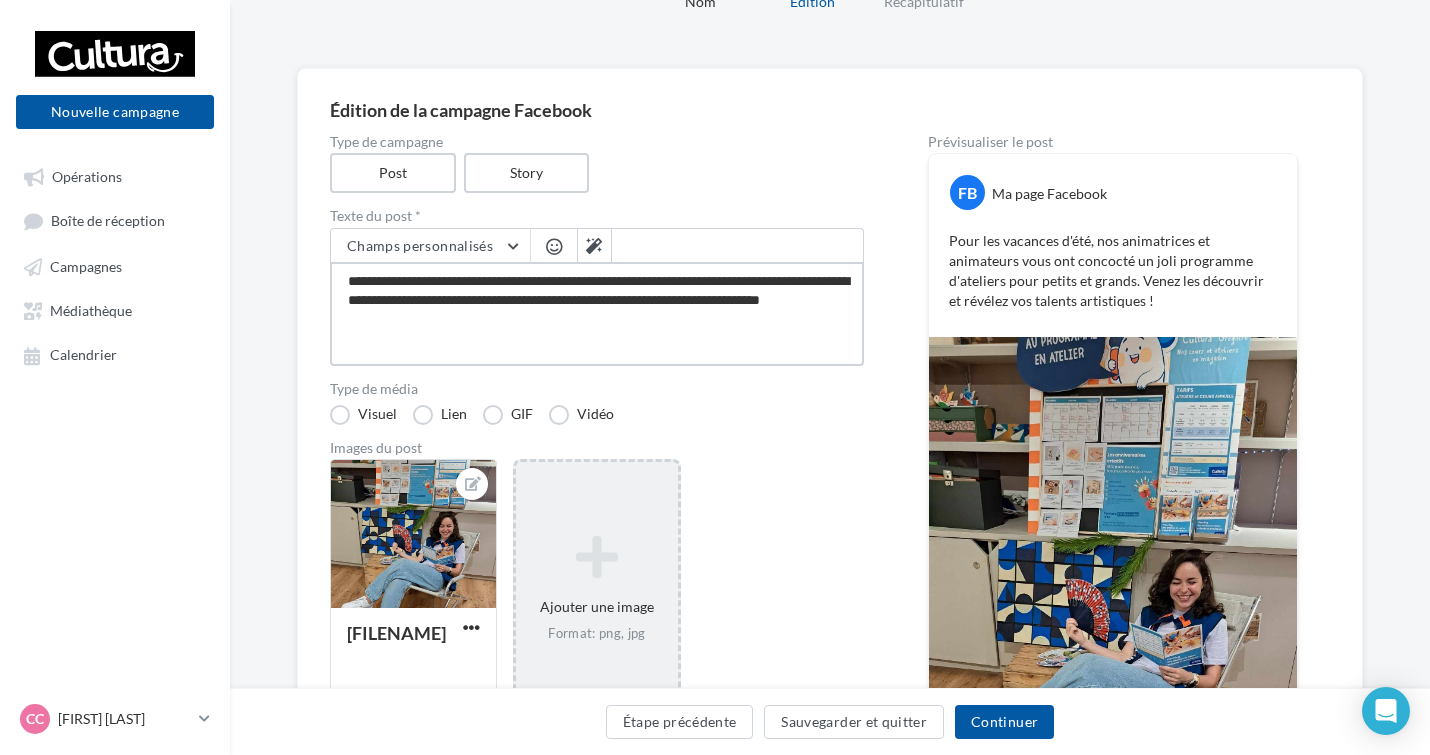 click on "**********" at bounding box center [597, 314] 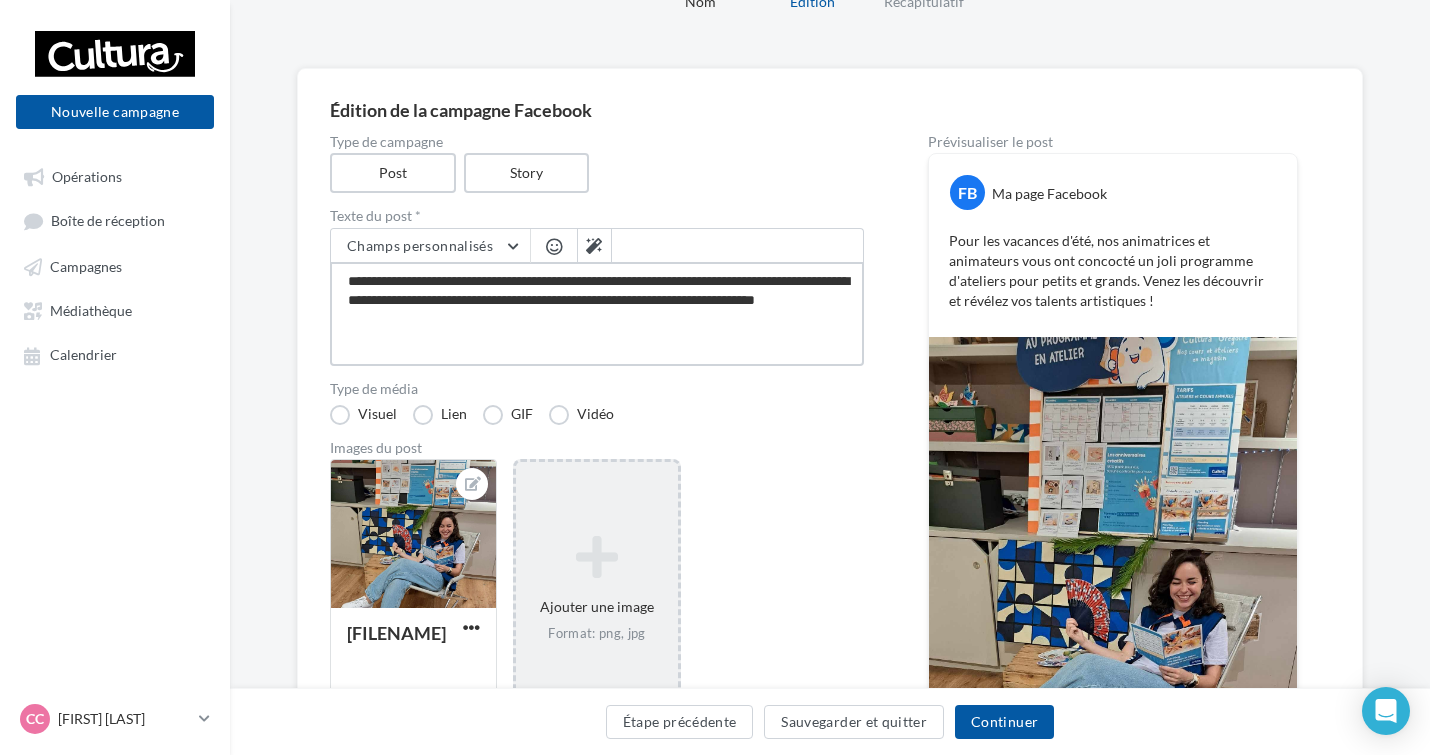 click on "**********" at bounding box center (597, 314) 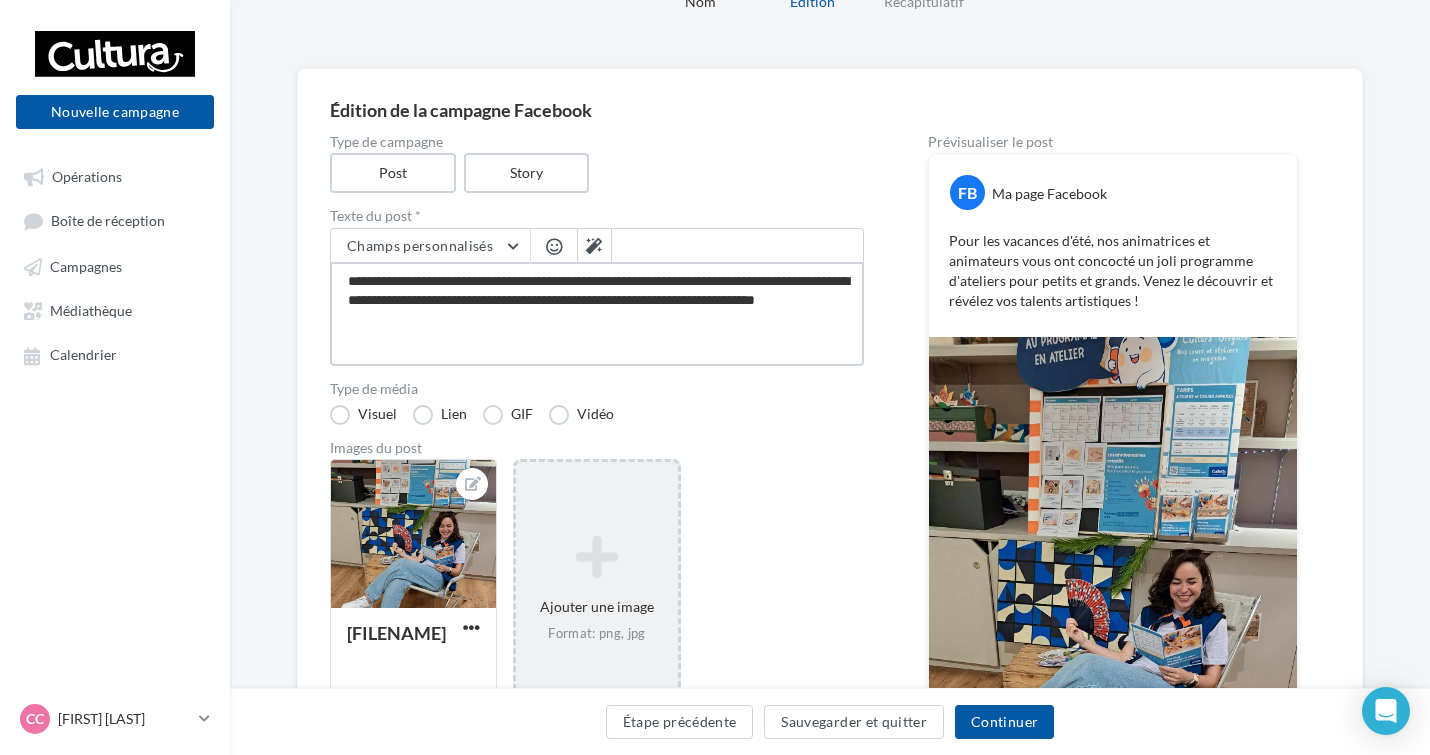 click on "**********" at bounding box center (597, 314) 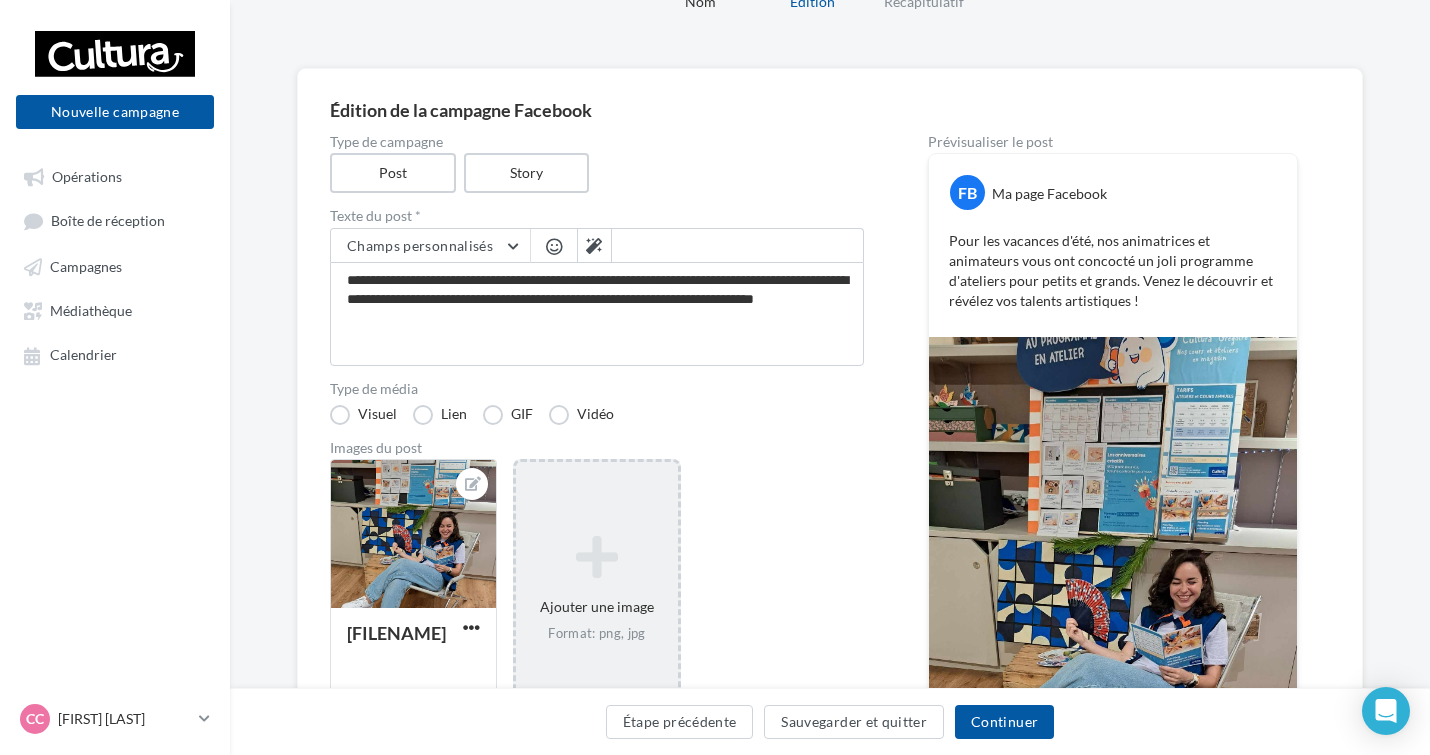 click at bounding box center [554, 246] 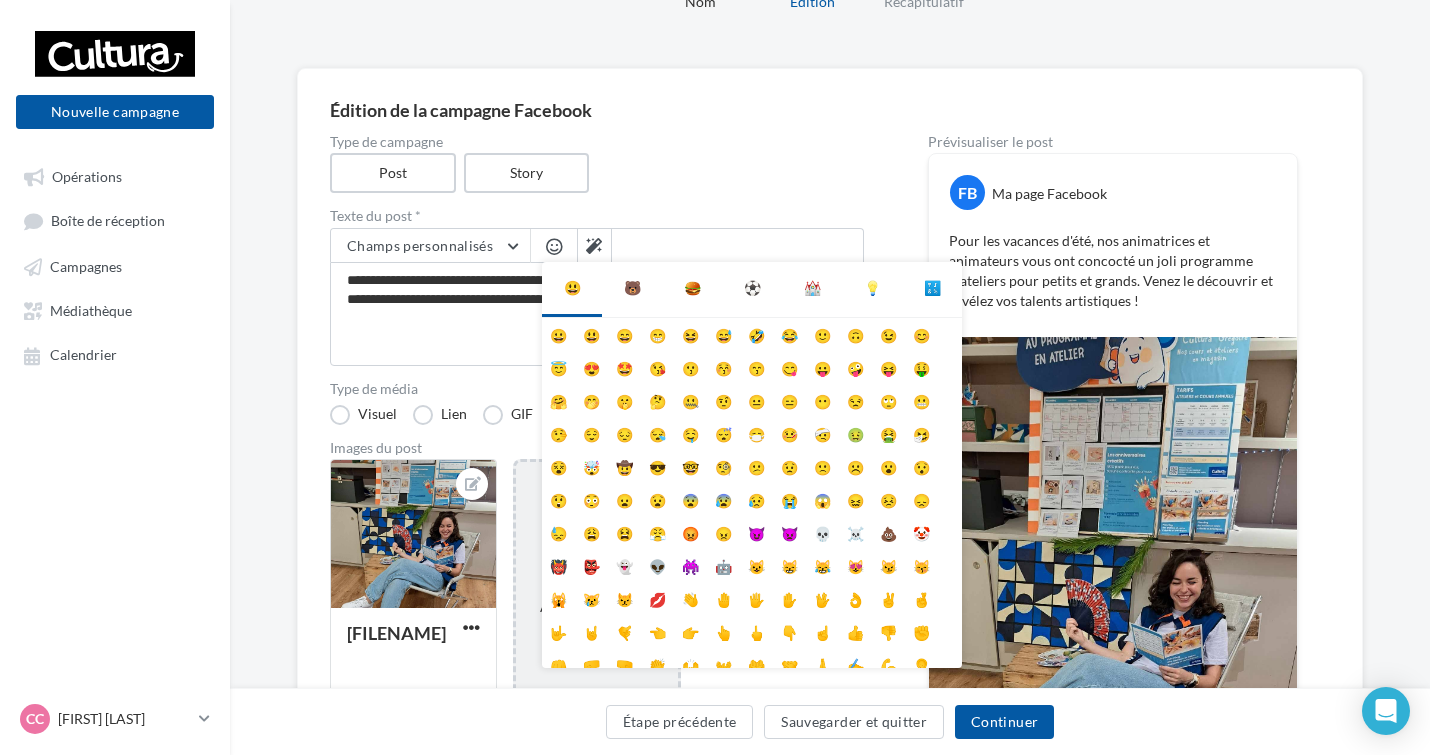click on "💡" at bounding box center [872, 288] 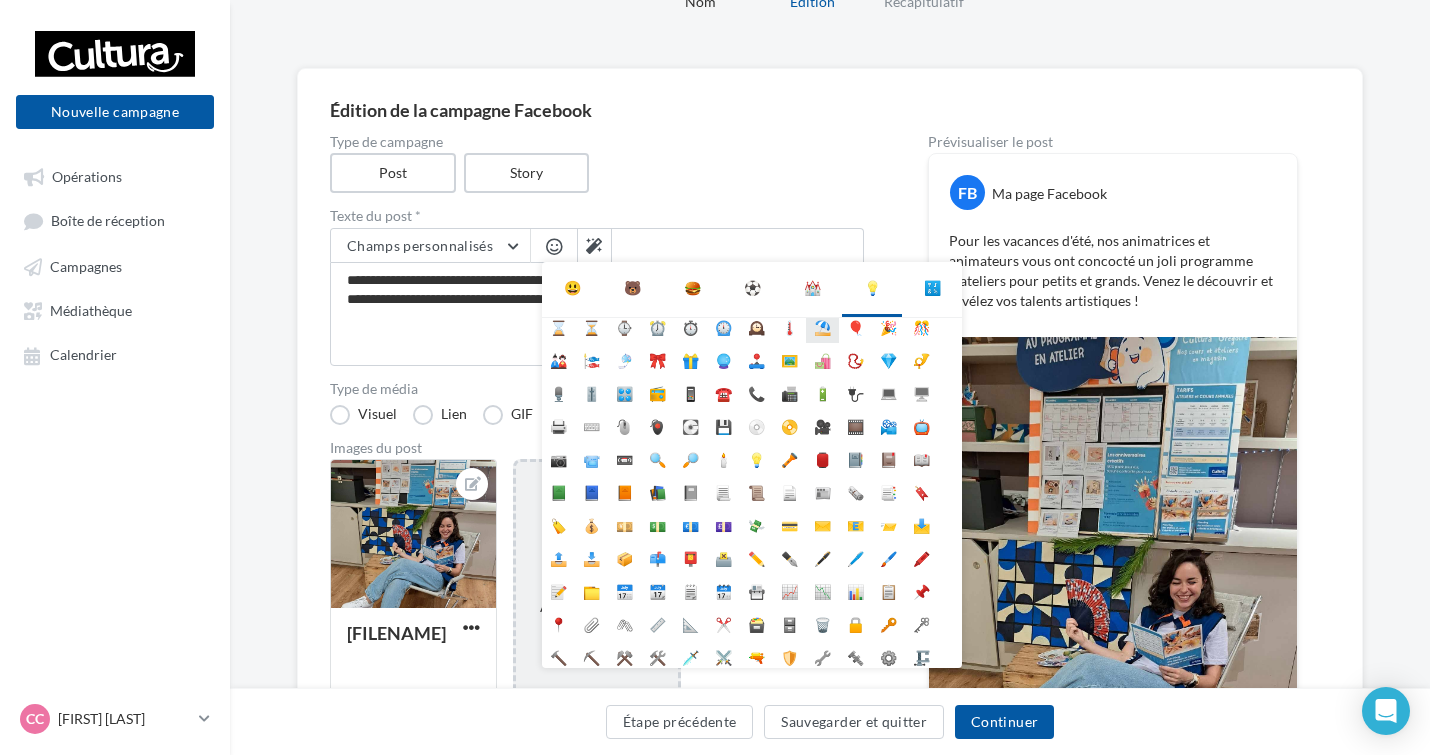 scroll, scrollTop: 0, scrollLeft: 0, axis: both 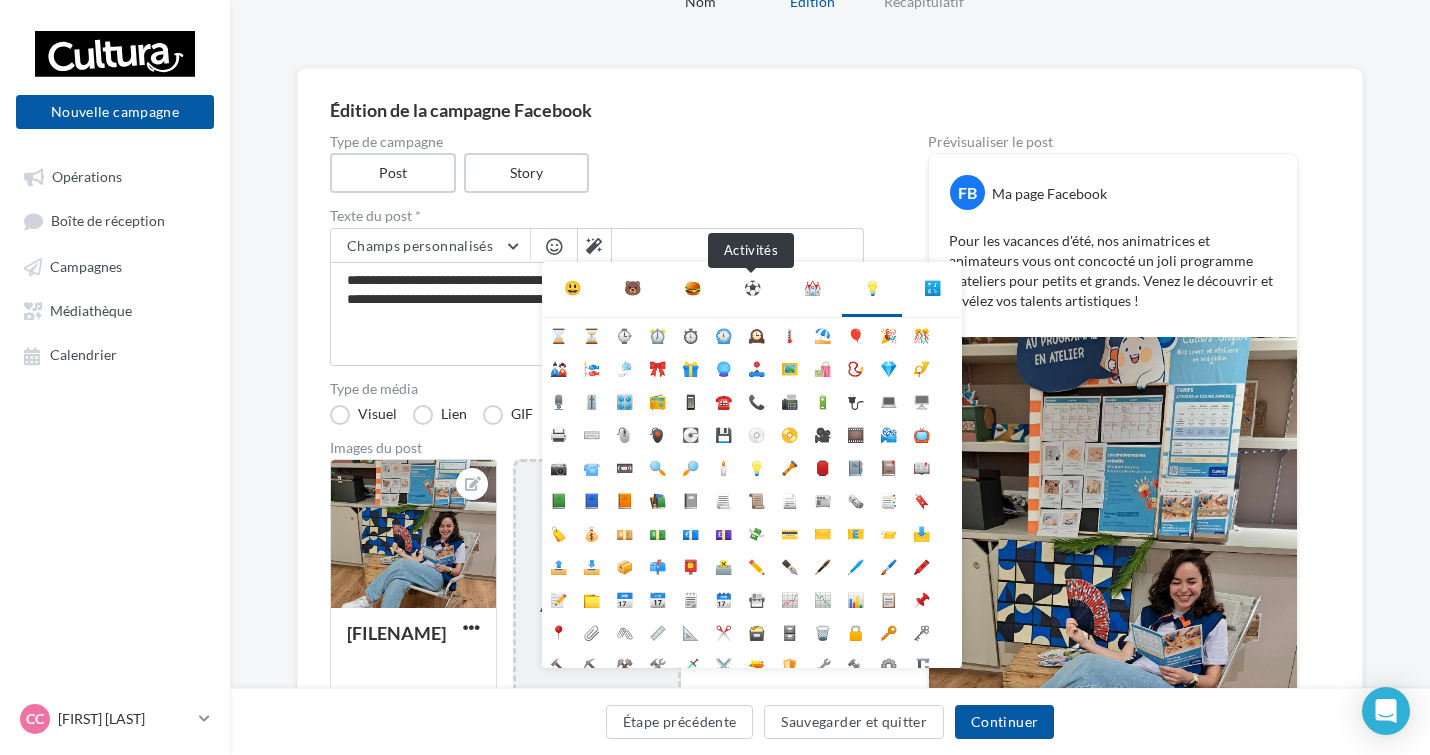 click on "⚽" at bounding box center (752, 288) 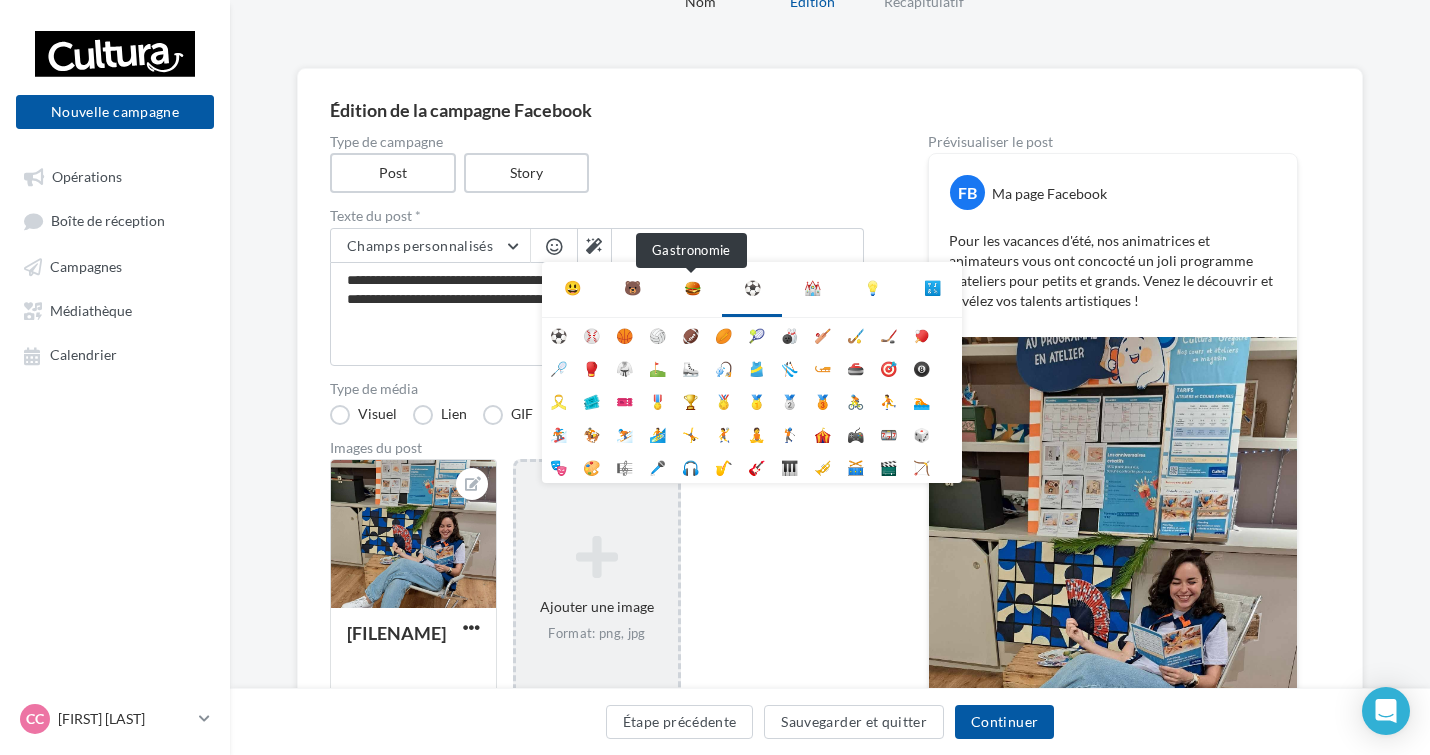 click on "🍔" at bounding box center (692, 288) 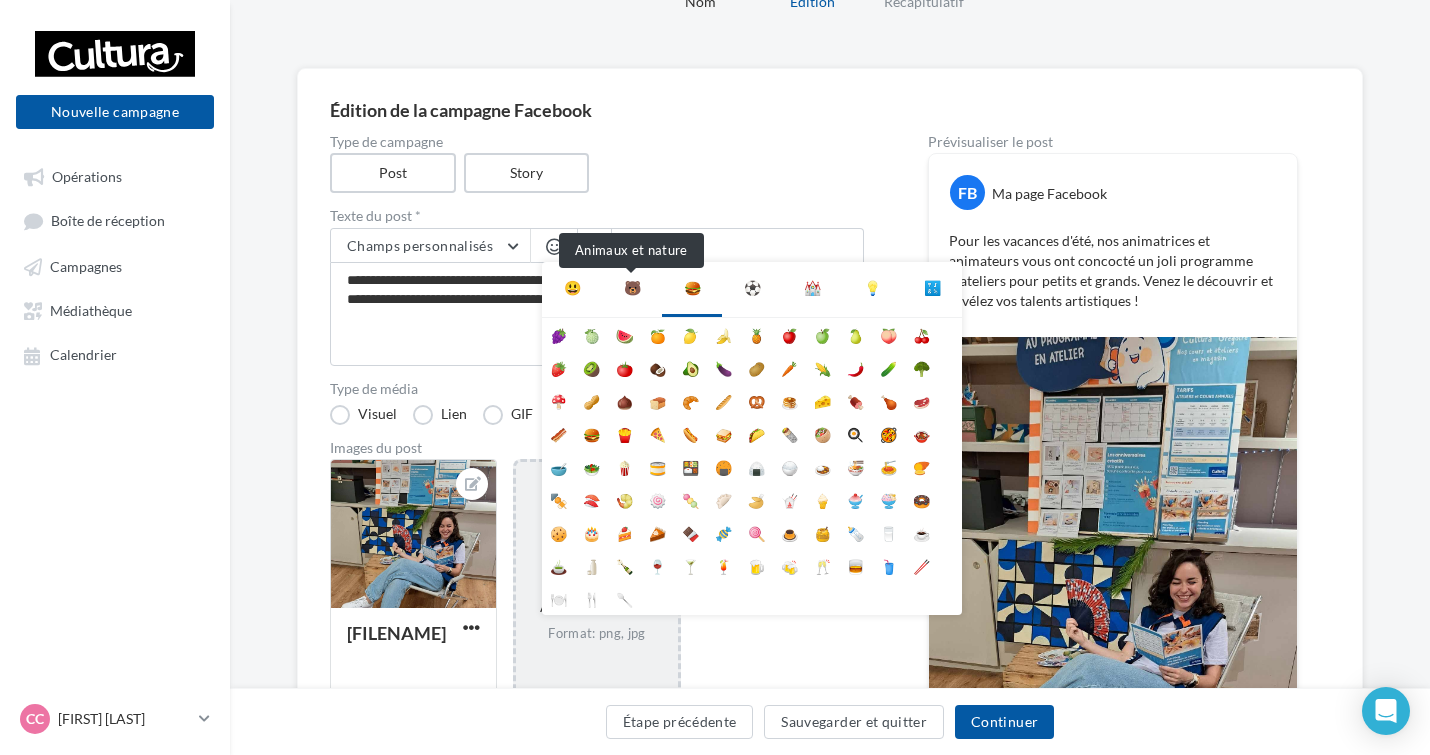 click on "🐻" at bounding box center [632, 288] 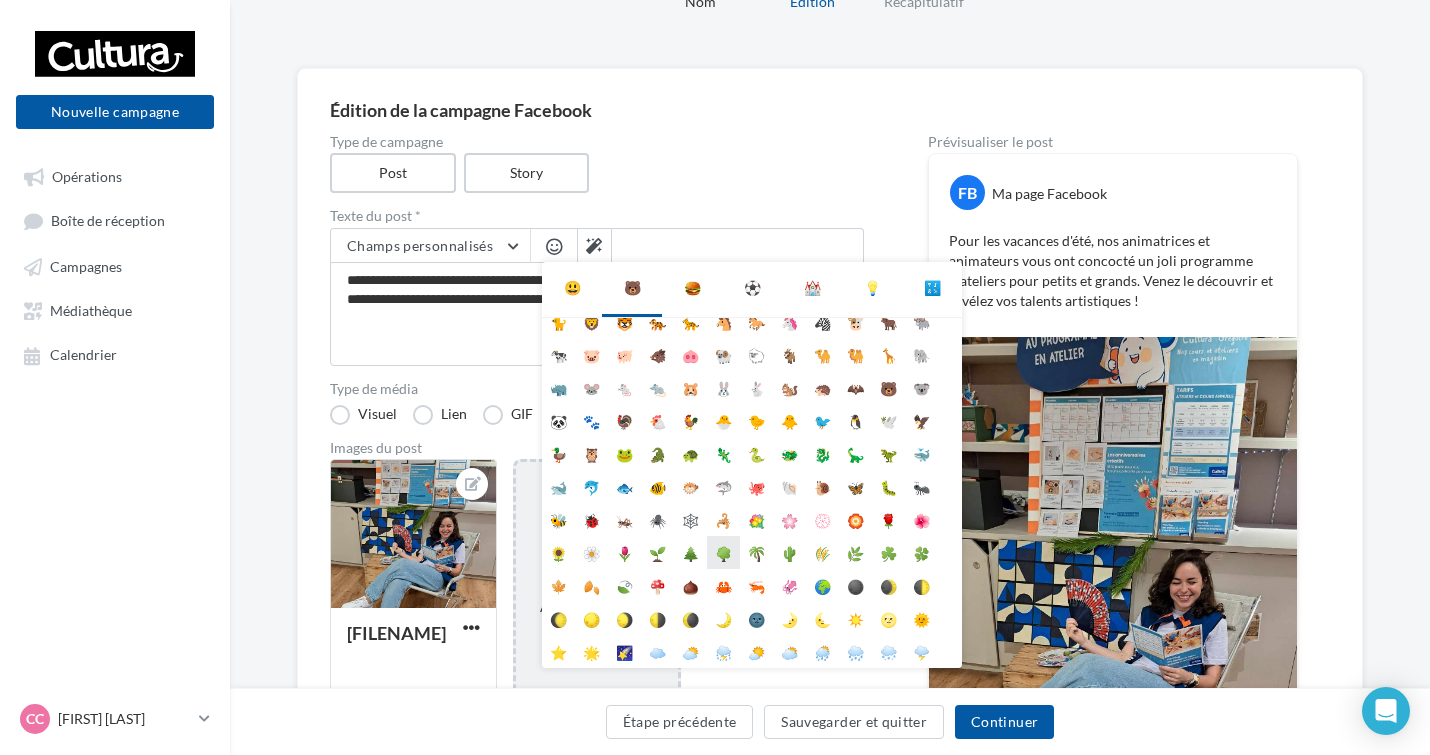 scroll, scrollTop: 112, scrollLeft: 0, axis: vertical 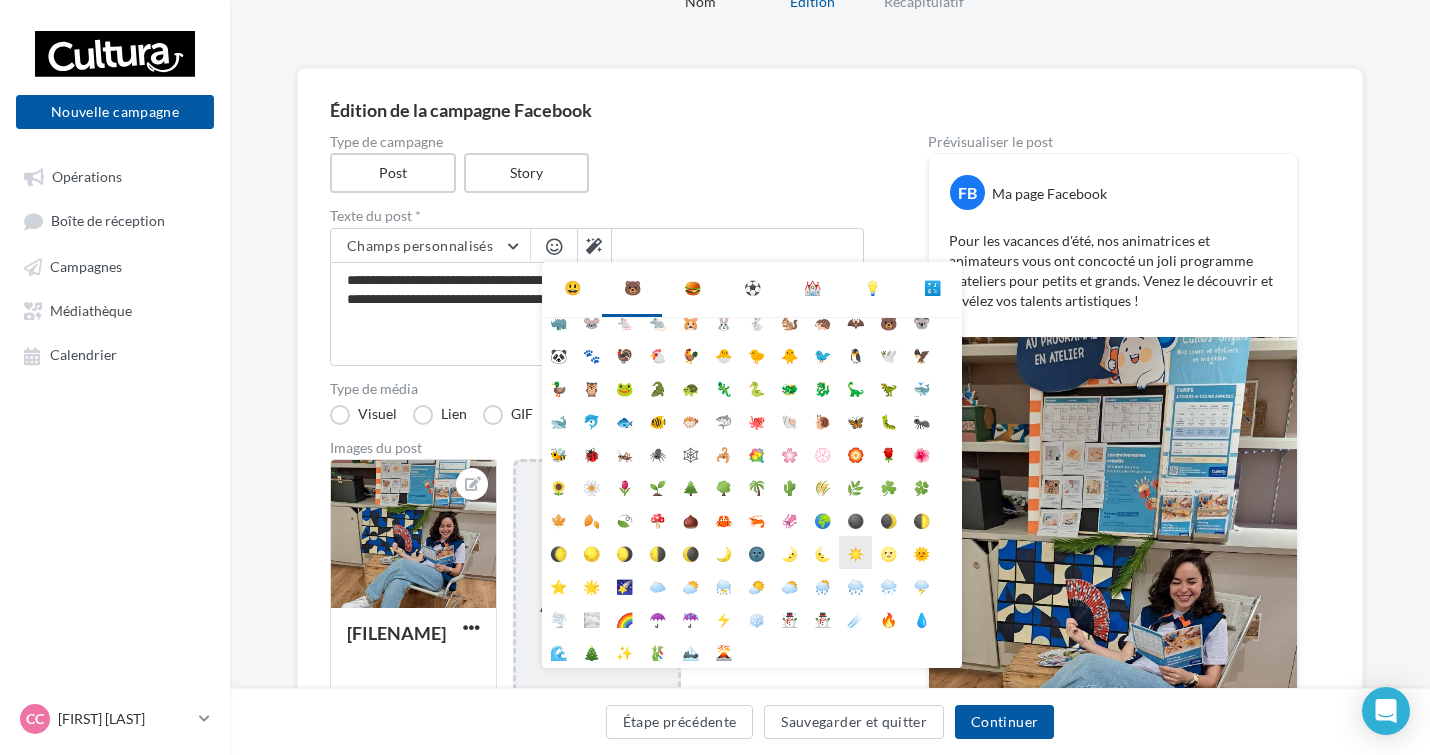click on "☀️" at bounding box center (855, 552) 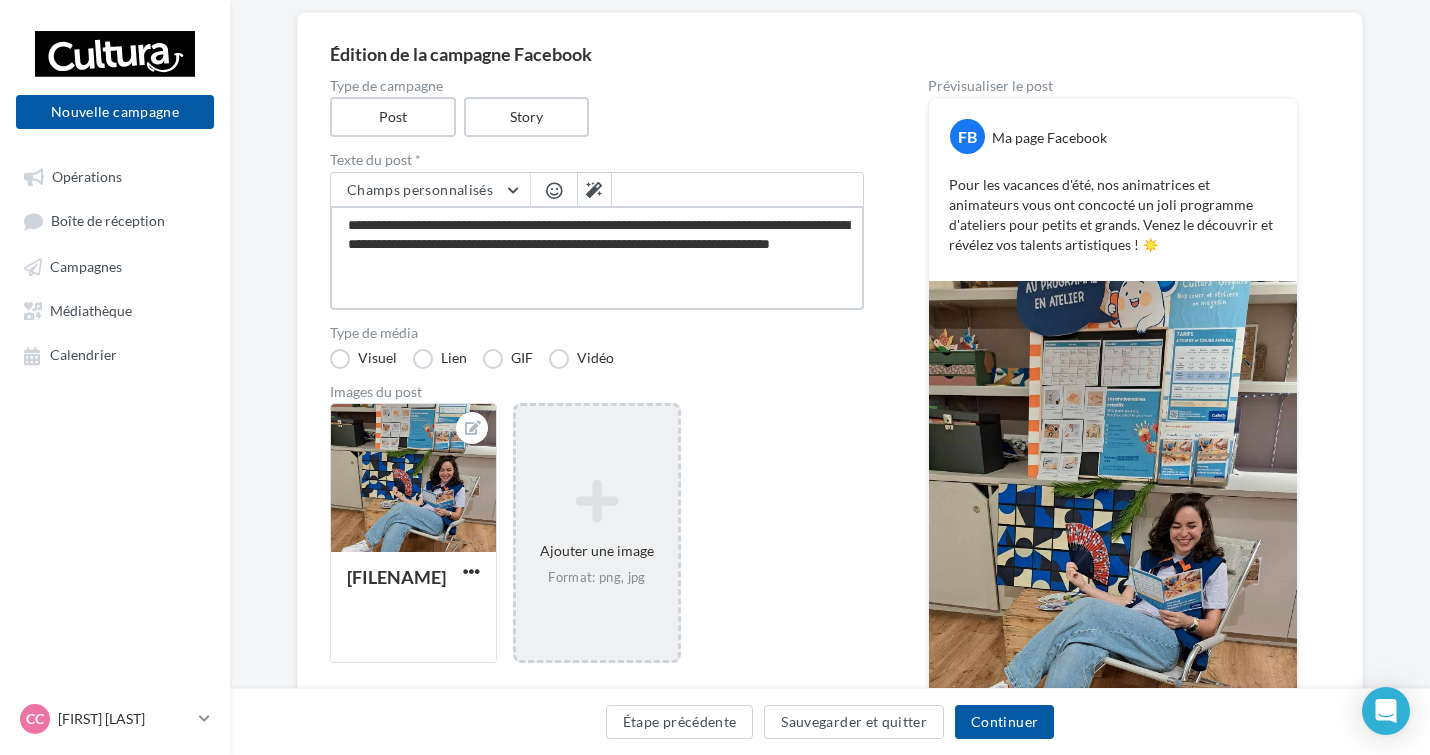 scroll, scrollTop: 200, scrollLeft: 0, axis: vertical 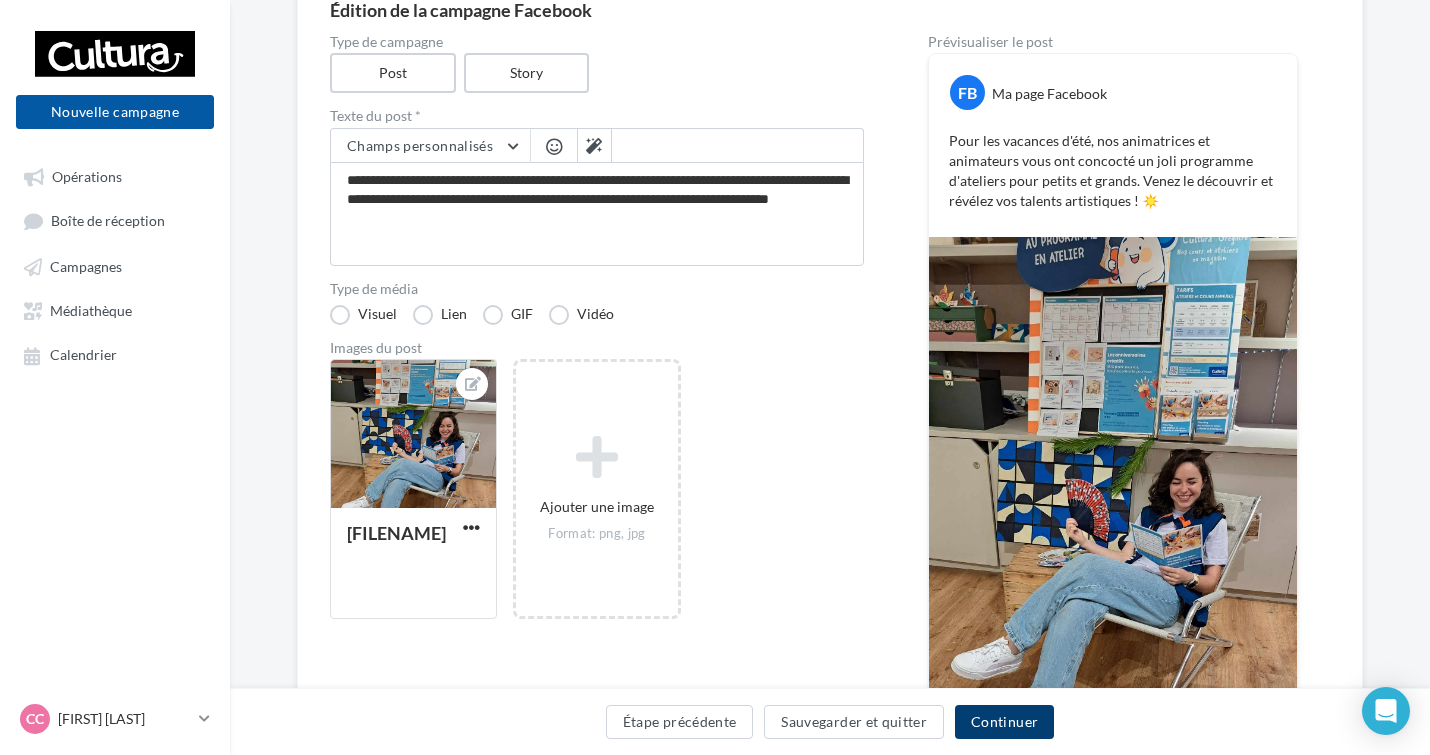 click on "Continuer" at bounding box center [1004, 722] 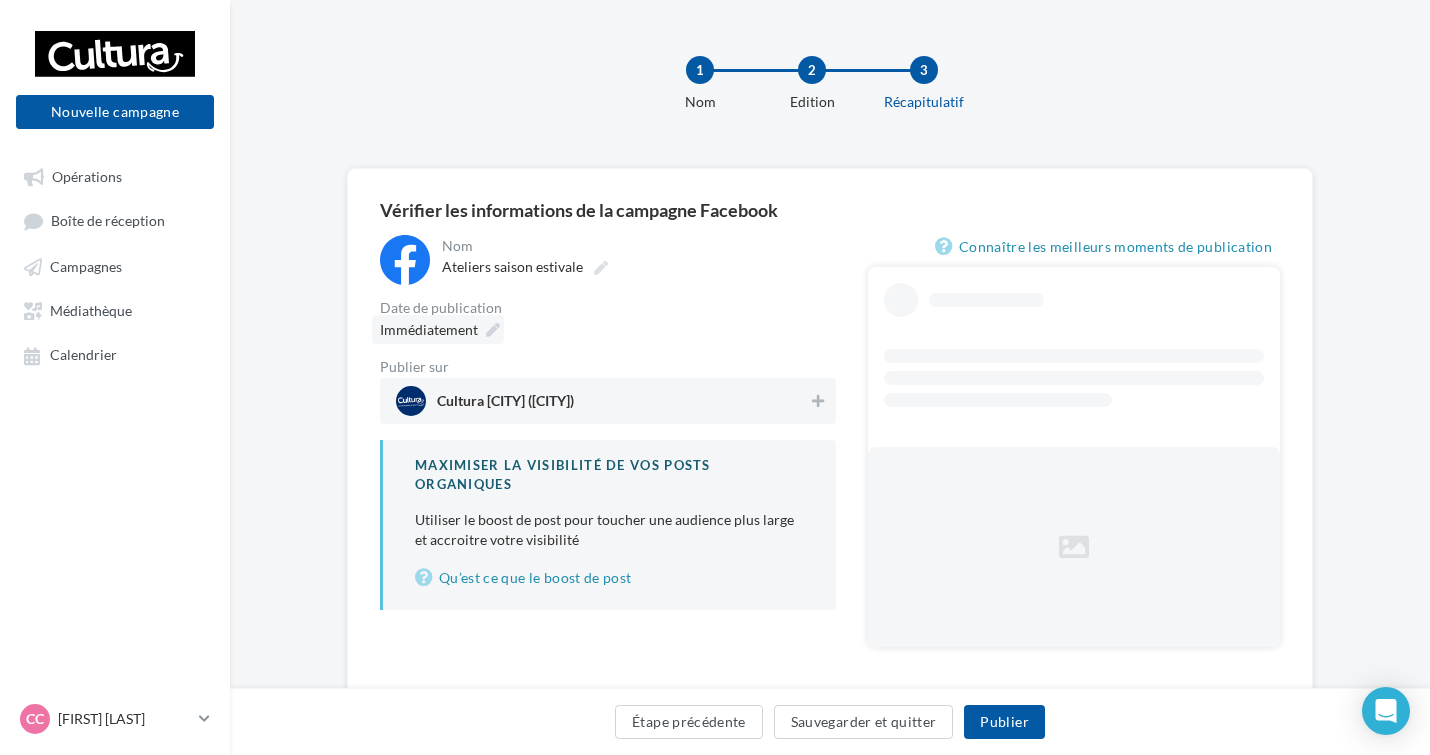 click on "Immédiatement" at bounding box center [429, 329] 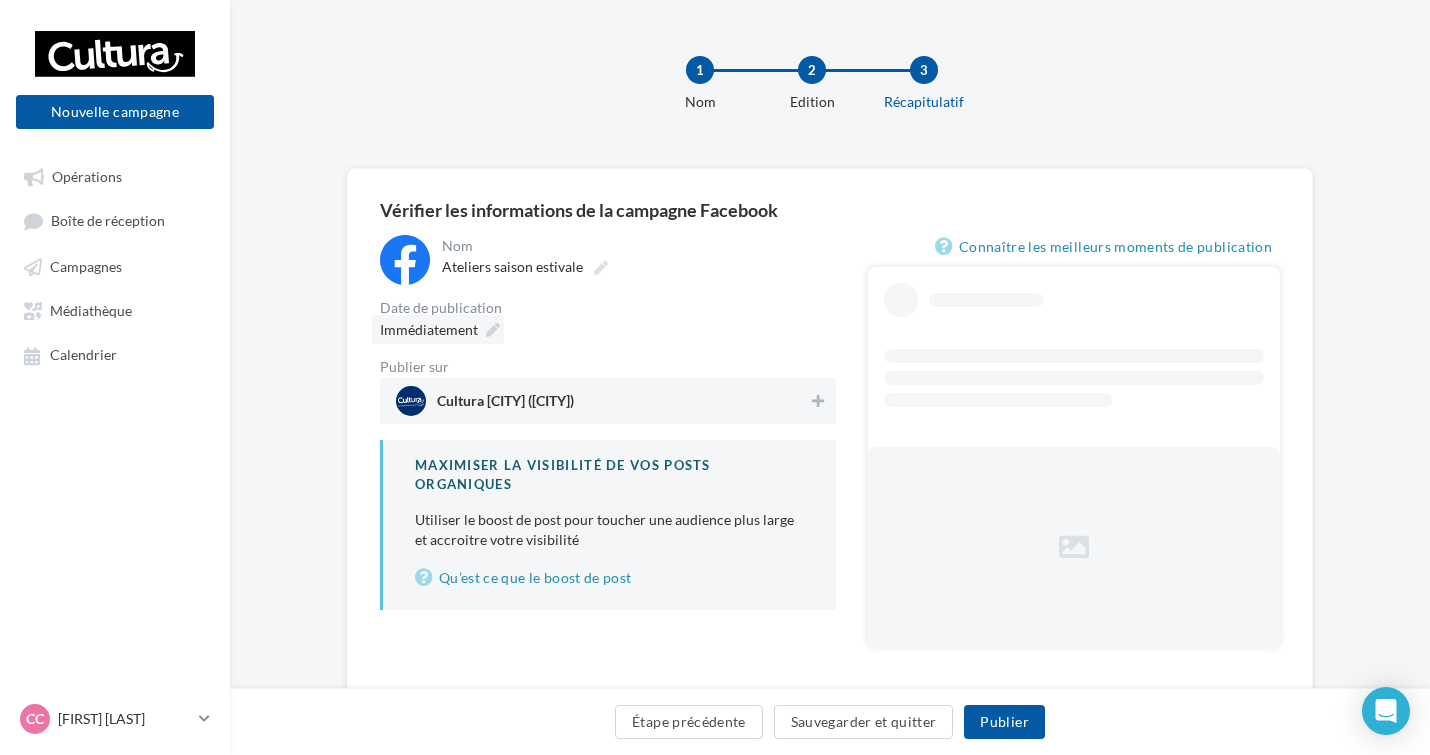 click on "Immédiatement" at bounding box center [429, 329] 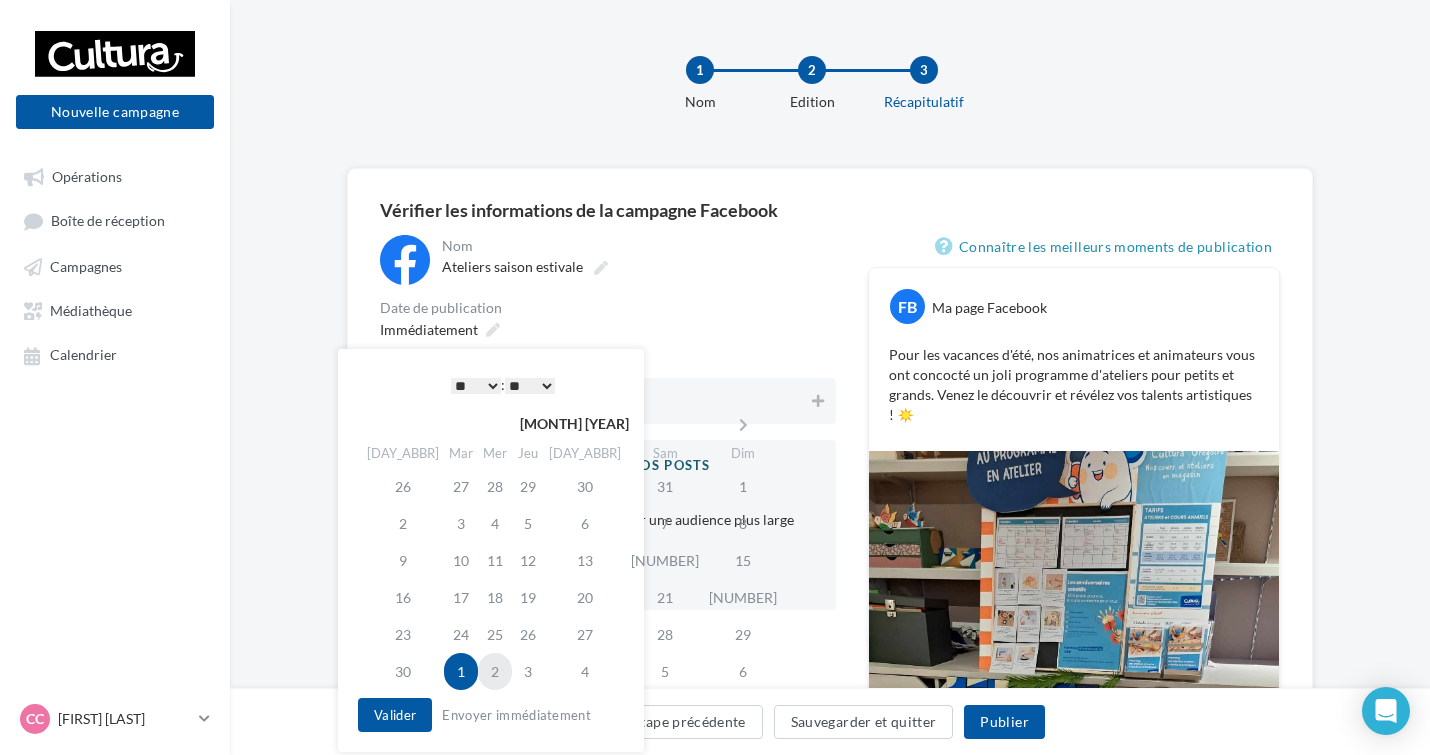 click on "2" at bounding box center (495, 671) 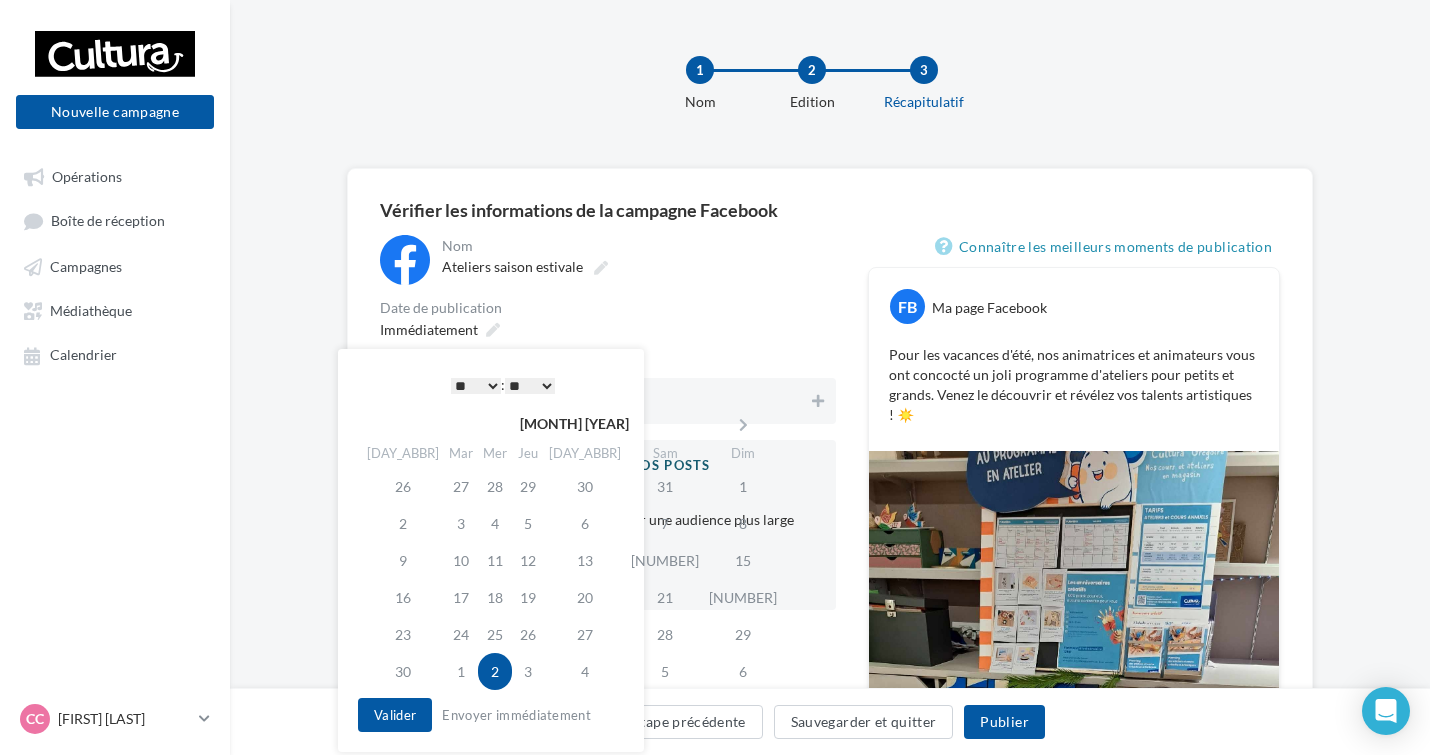 click on "* * * * * * * * * * ** ** ** ** ** ** ** ** ** ** ** ** ** **  :  ** ** ** ** ** **" at bounding box center (503, 385) 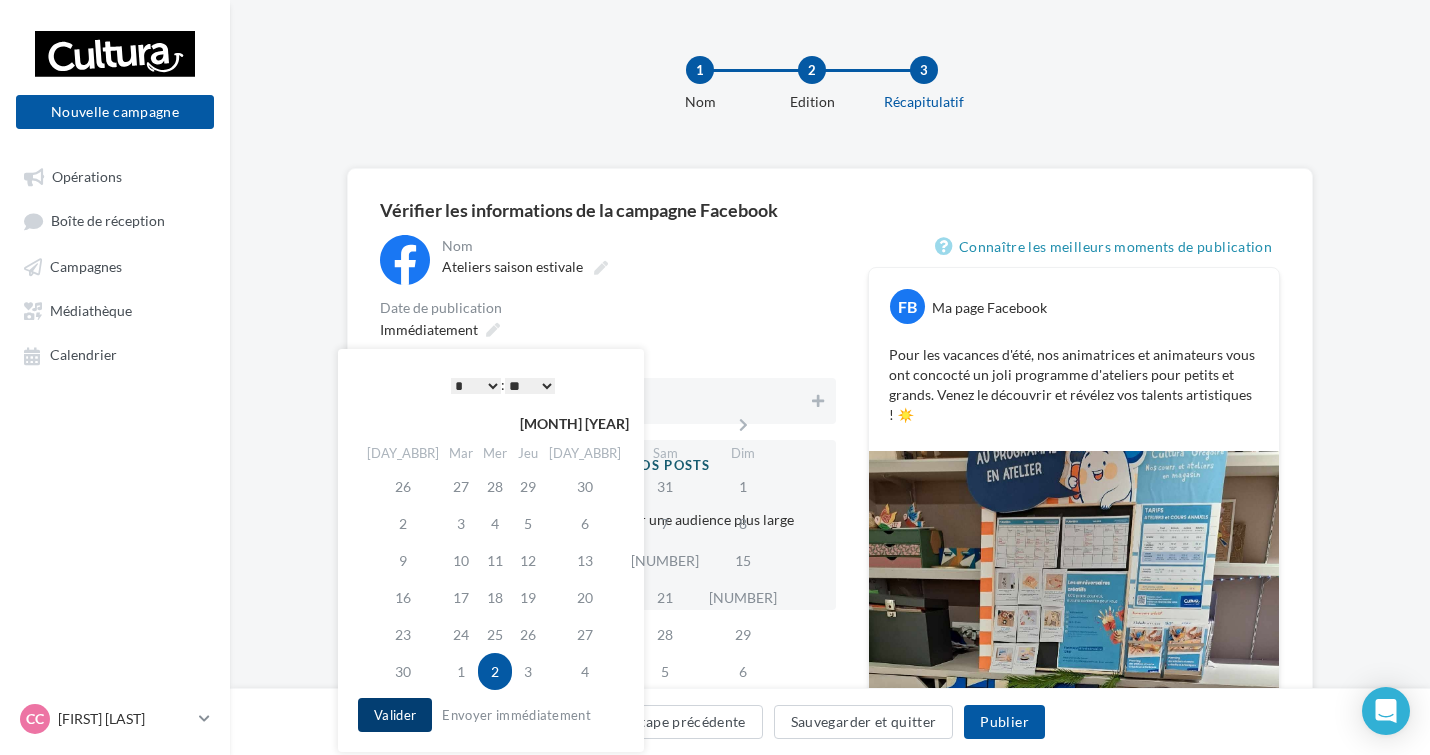 click on "Valider" at bounding box center (395, 715) 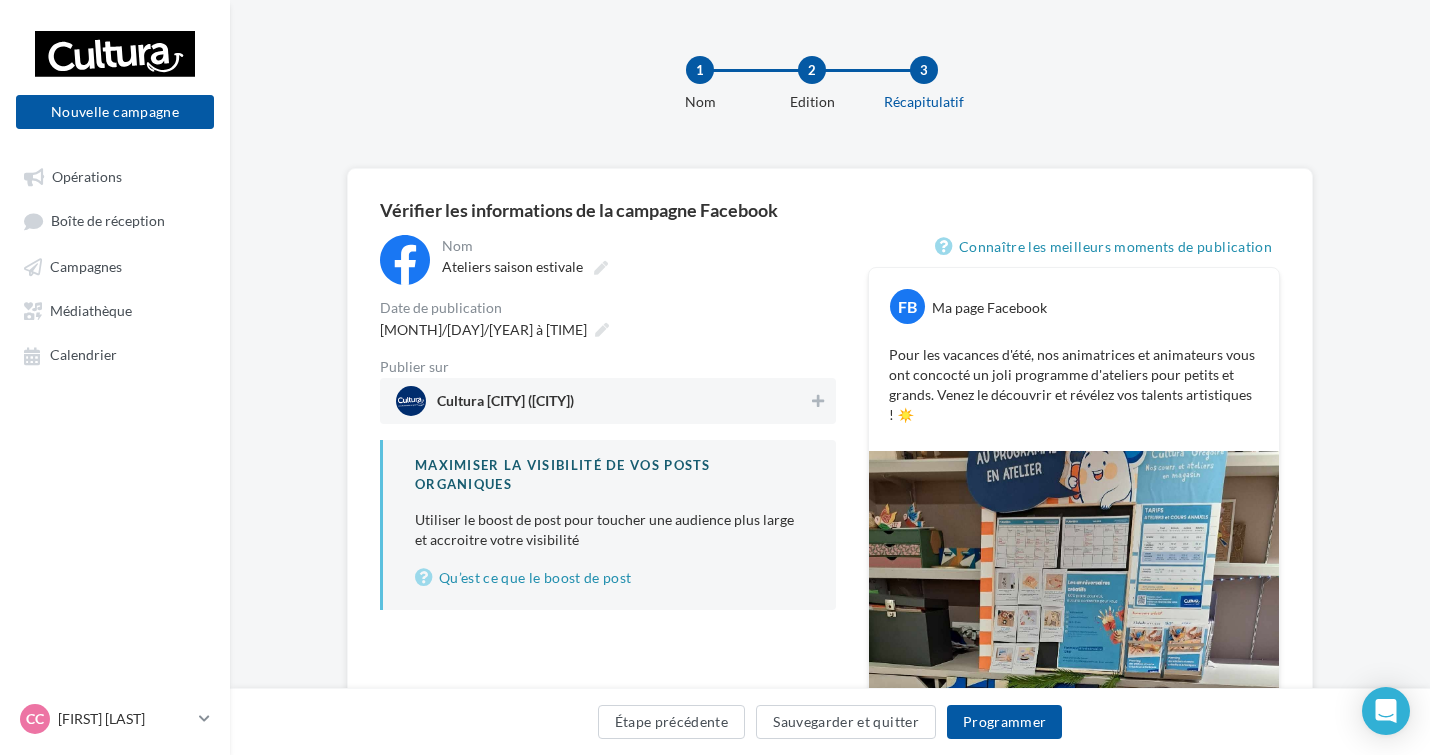 click on "Cultura Saint-Grégoire (Saint-Grégoire)" at bounding box center [602, 401] 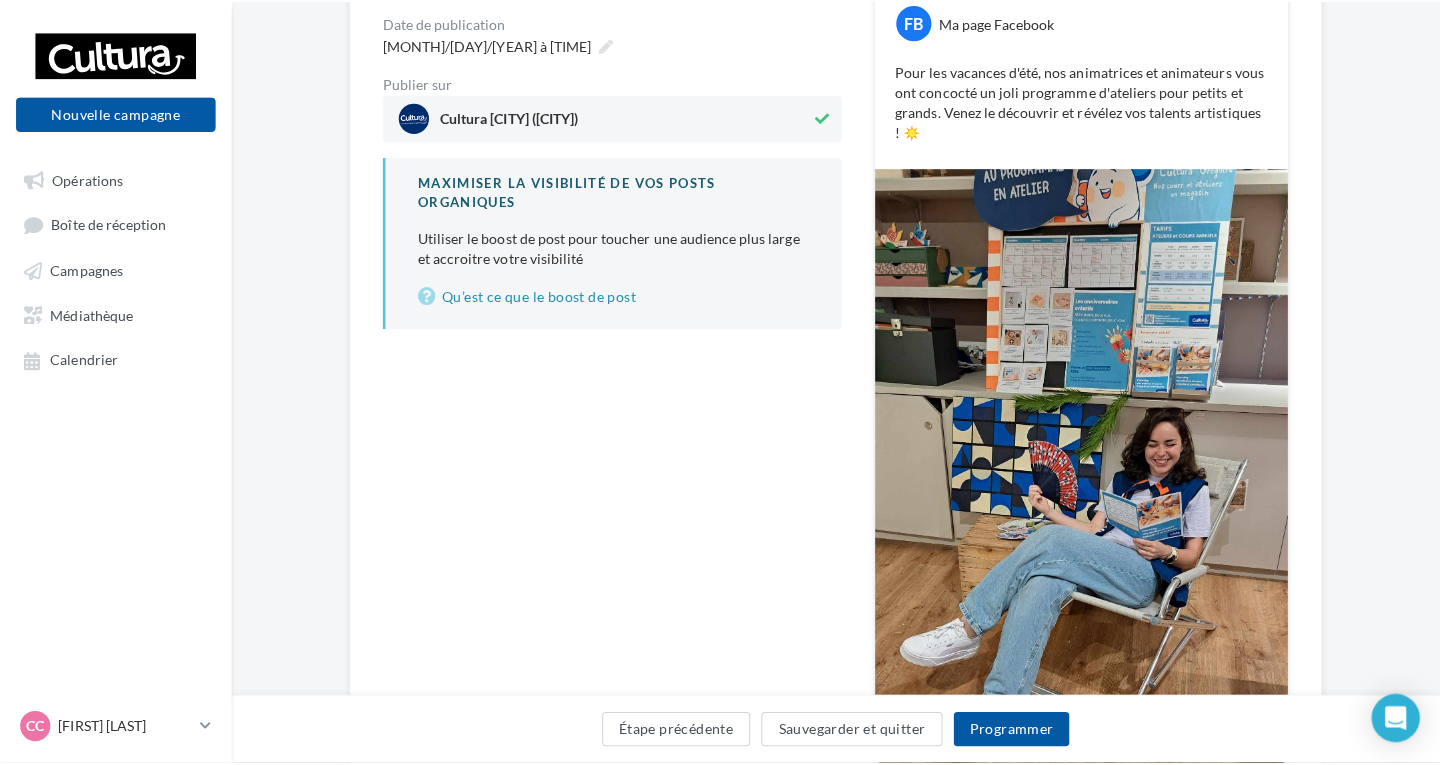 scroll, scrollTop: 300, scrollLeft: 0, axis: vertical 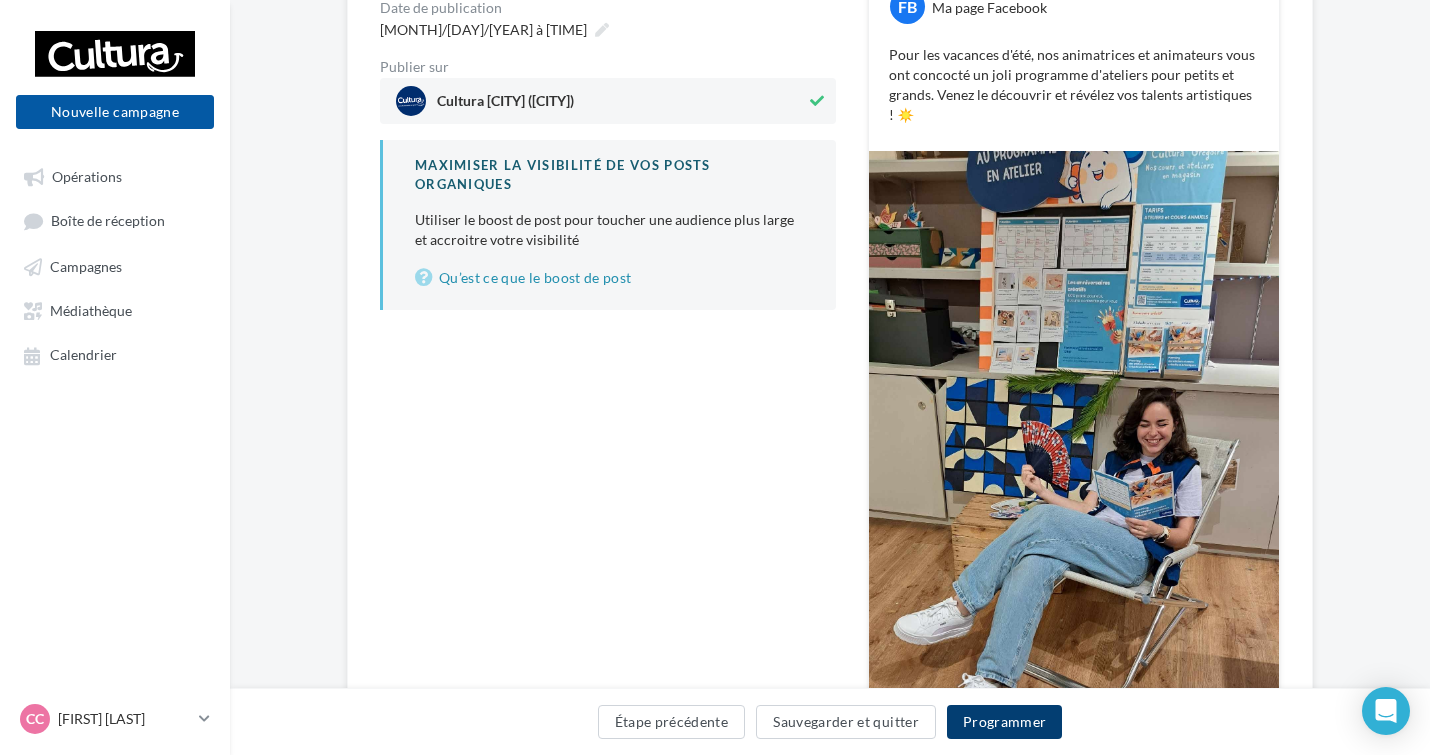 click on "Programmer" at bounding box center [1005, 722] 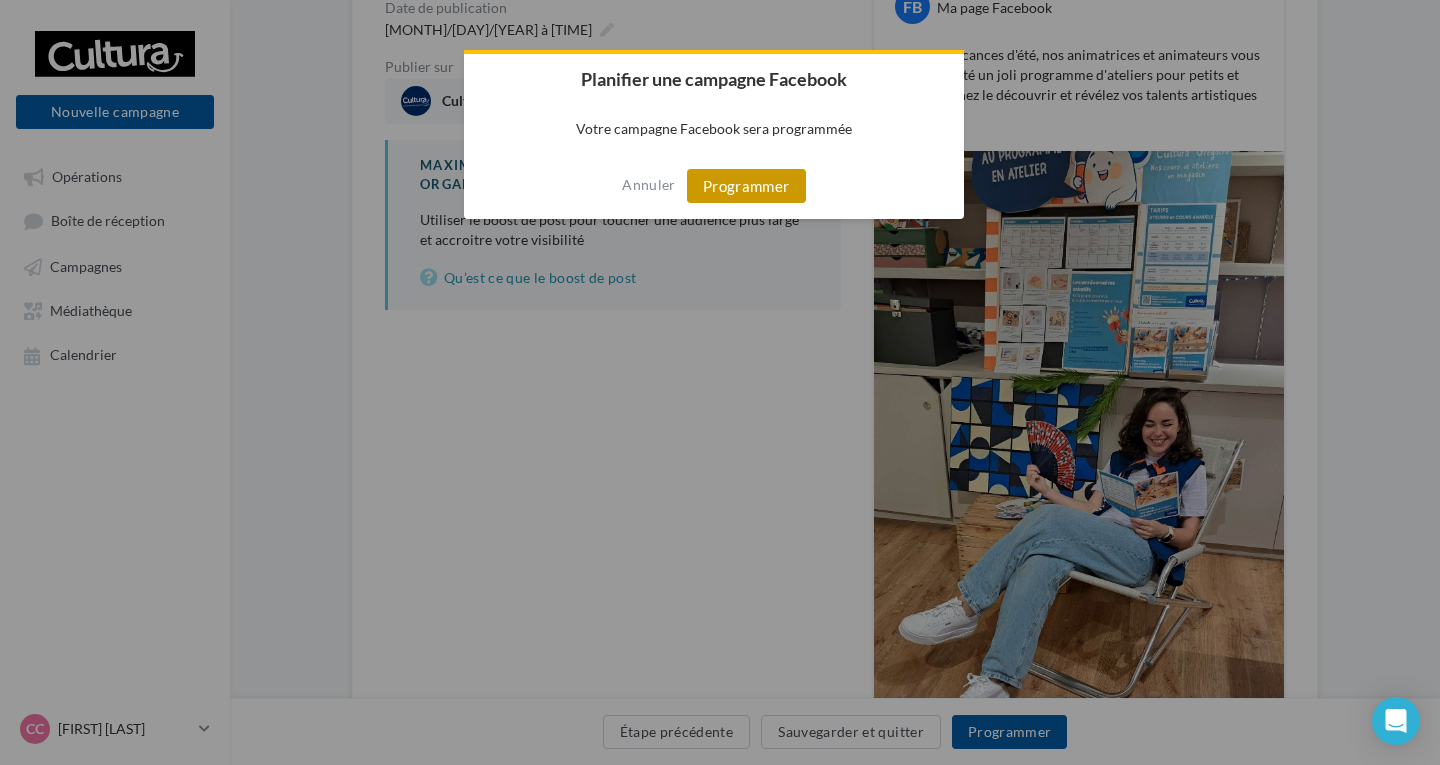 click on "Programmer" at bounding box center (746, 186) 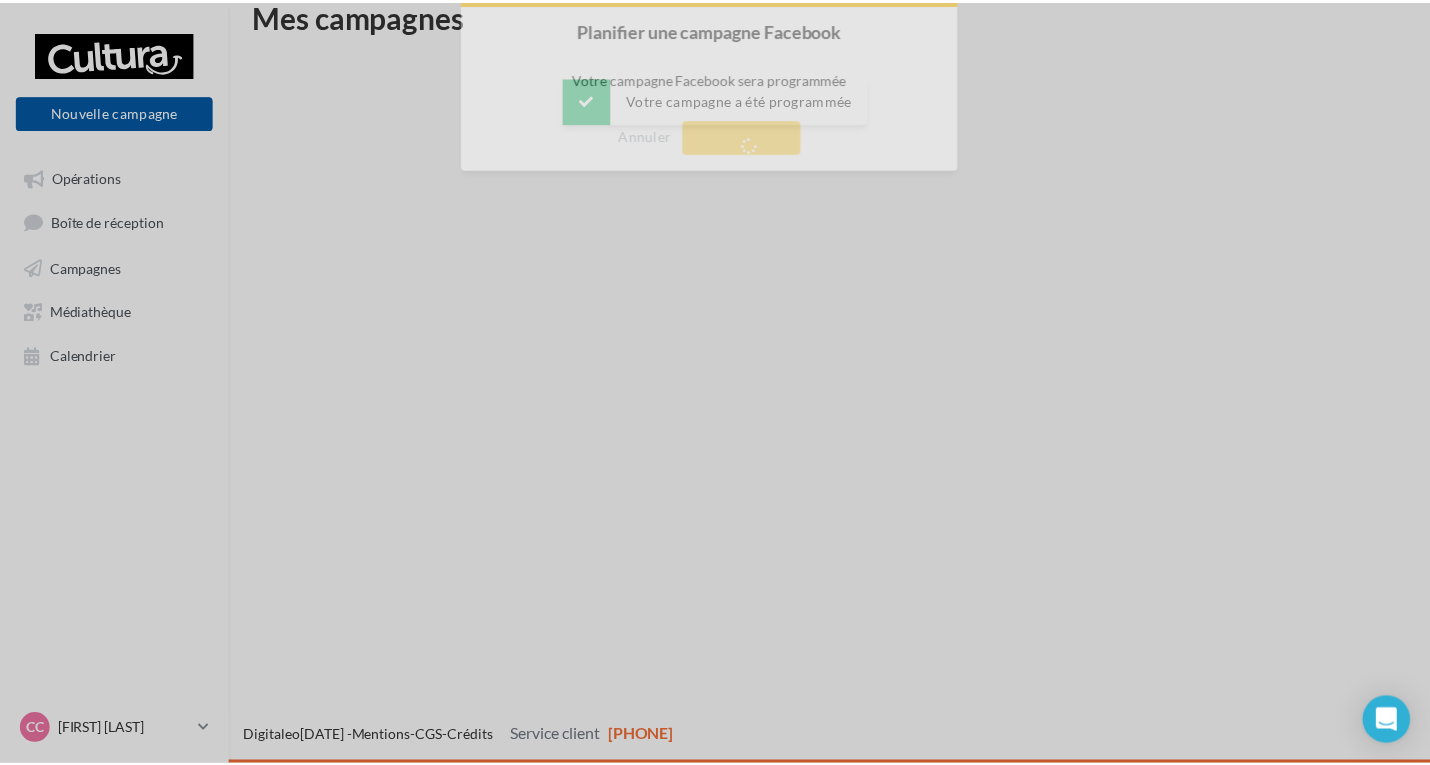 scroll, scrollTop: 32, scrollLeft: 0, axis: vertical 